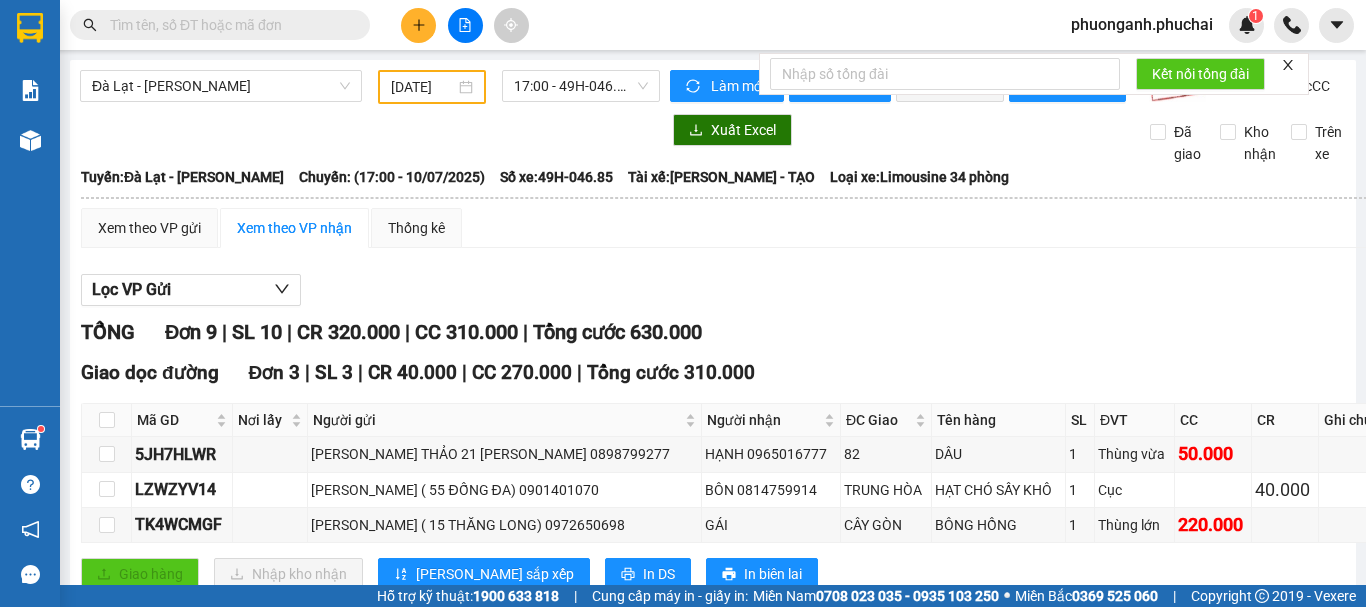 scroll, scrollTop: 0, scrollLeft: 0, axis: both 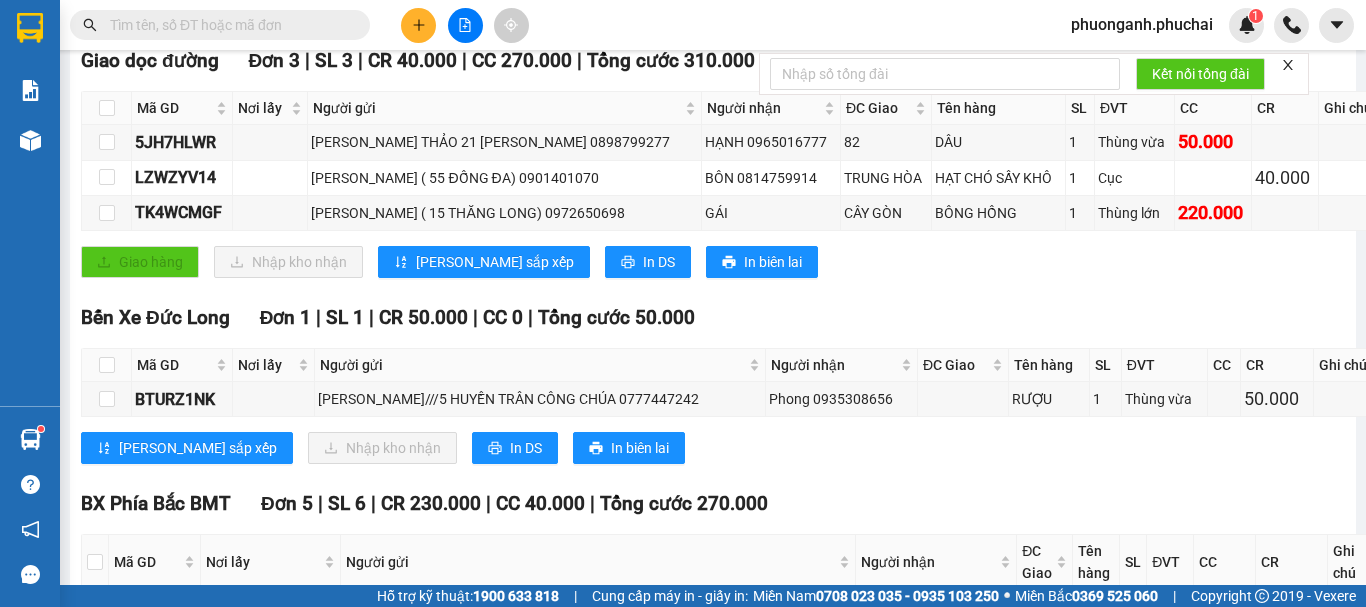 click on "TỔNG Đơn   9 | SL   10 | CR   320.000 | CC   310.000 | Tổng cước   630.000 Giao dọc đường Đơn   3 | SL   3 | CR   40.000 | CC   270.000 | Tổng cước   310.000 Mã GD Nơi lấy Người gửi Người nhận ĐC Giao Tên hàng SL ĐVT CC CR Ghi chú Ký nhận                           5JH7HLWR [PERSON_NAME] THẢO  21 CAO THẮNG  0898799277 HẠNH 0965016777 82 DÂU 1 Thùng vừa 50.000 LZWZYV14 [PERSON_NAME] ( 55 ĐỐNG ĐA) 0901401070 BÔN 0814759914 TRUNG HÒA HẠT CHÓ SẤY KHÔ  1 Cục 40.000 TK4WCMGF NG VĂN CHINH ( 15 THĂNG LONG) 0972650698 GÁI  CÂY GÒN BÔNG HỒNG 1 Thùng lớn 220.000 Giao hàng Nhập kho nhận Lưu sắp xếp In DS In biên lai [GEOGRAPHIC_DATA]   02636512512   73 Xô Viết [GEOGRAPHIC_DATA], P.7 Bến Xe Đức Long  -  07:49 [DATE] [GEOGRAPHIC_DATA]:  [GEOGRAPHIC_DATA] - [PERSON_NAME]:   (17:00 [DATE]) Tài xế:  [PERSON_NAME] - TẠO   Số xe:  49H-046.85   Loại xe:  Limousine 34 phòng Mã GD Nơi lấy Người gửi SL ĐVT" at bounding box center [731, 583] 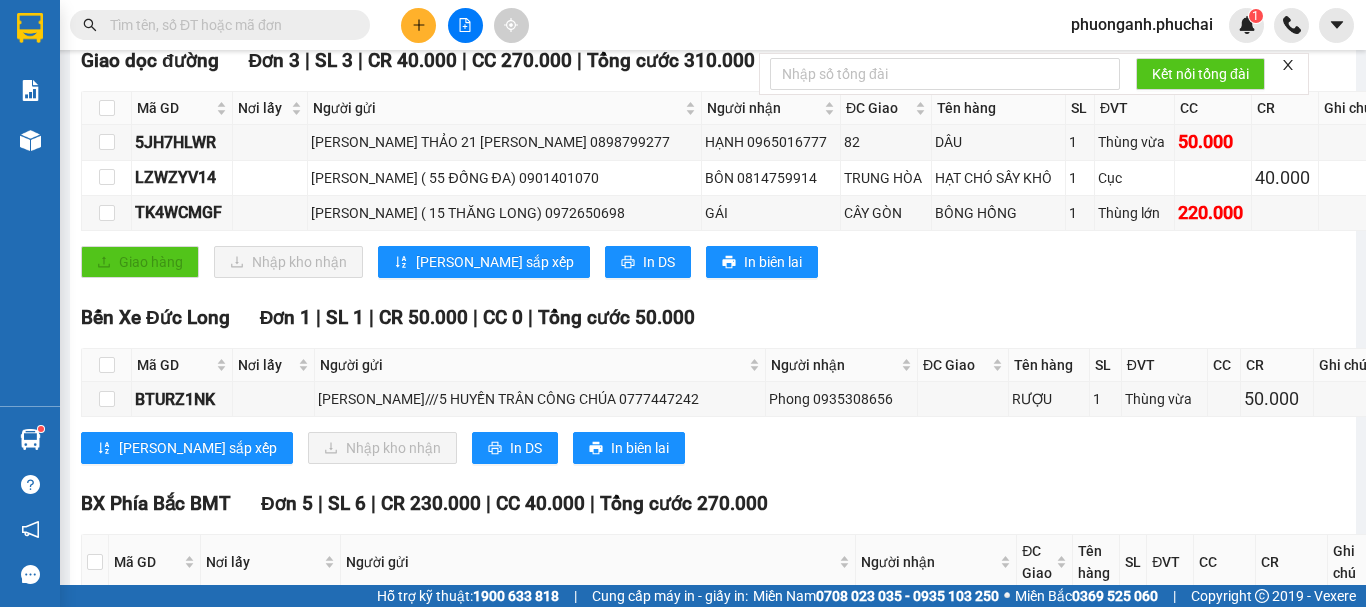 click on "Giao dọc đường Đơn   3 | SL   3 | CR   40.000 | CC   270.000 | Tổng cước   310.000 Mã GD Nơi lấy Người gửi Người nhận ĐC Giao Tên hàng SL ĐVT CC CR Ghi chú Ký nhận                           5JH7HLWR [PERSON_NAME] THẢO  21 CAO THẮNG  0898799277 HẠNH 0965016777 82 DÂU 1 Thùng vừa 50.000 LZWZYV14 [PERSON_NAME] ( 55 ĐỐNG ĐA) 0901401070 BÔN 0814759914 TRUNG HÒA HẠT CHÓ SẤY KHÔ  1 Cục 40.000 TK4WCMGF NG VĂN CHINH ( 15 THĂNG LONG) 0972650698 GÁI  CÂY GÒN BÔNG HỒNG 1 Thùng lớn 220.000 Giao hàng Nhập kho nhận Lưu sắp xếp In DS In biên lai Phúc Hải   02636512512   73 Xô Viết [GEOGRAPHIC_DATA], P.7 Bến Xe Đức Long  -  07:49 [DATE] [GEOGRAPHIC_DATA]:  [GEOGRAPHIC_DATA] - [GEOGRAPHIC_DATA]:   (17:00 [DATE]) Tài xế:  [PERSON_NAME] - TẠO   Số xe:  49H-046.85   Loại xe:  Limousine 34 phòng Mã GD Nơi lấy Người gửi Người nhận ĐC Giao Tên hàng SL ĐVT CC CR Ghi chú Ký nhận Giao dọc đường" at bounding box center [731, 169] 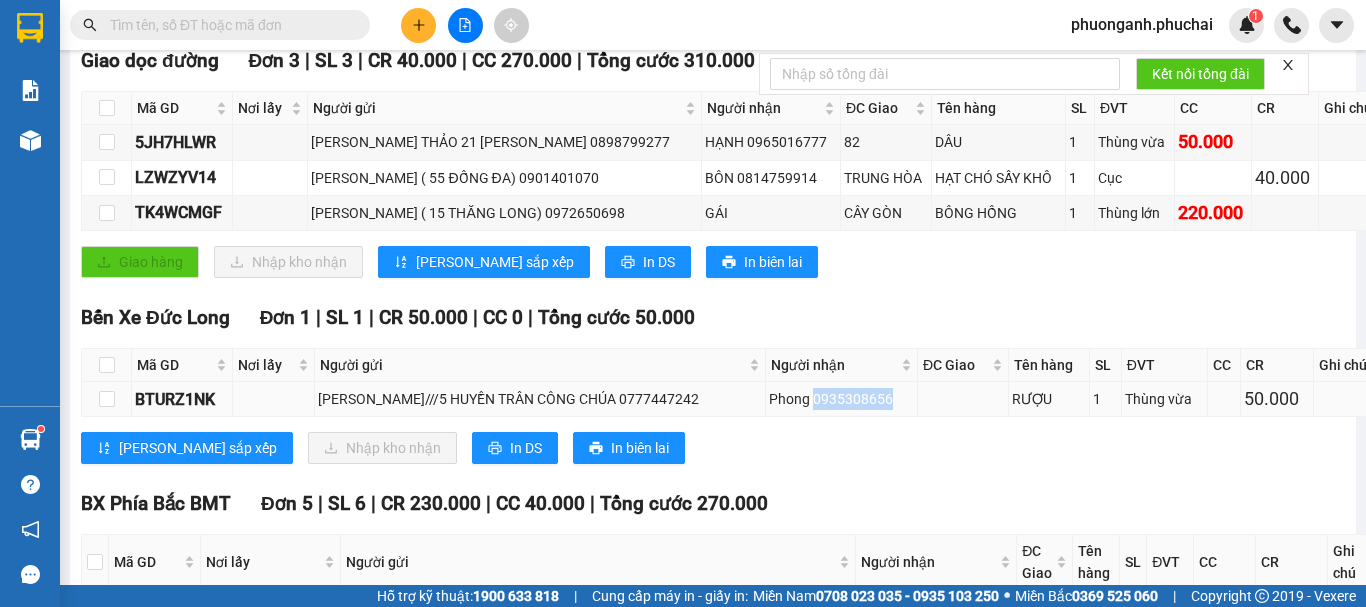 drag, startPoint x: 814, startPoint y: 414, endPoint x: 899, endPoint y: 420, distance: 85.2115 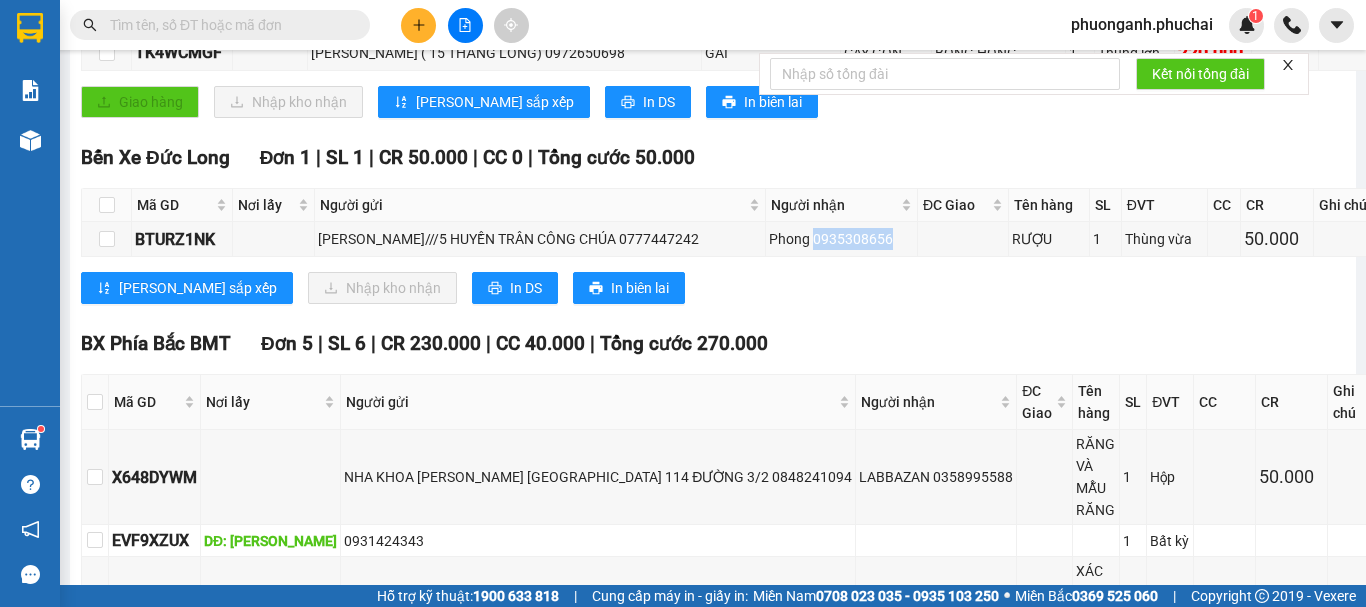 scroll, scrollTop: 612, scrollLeft: 0, axis: vertical 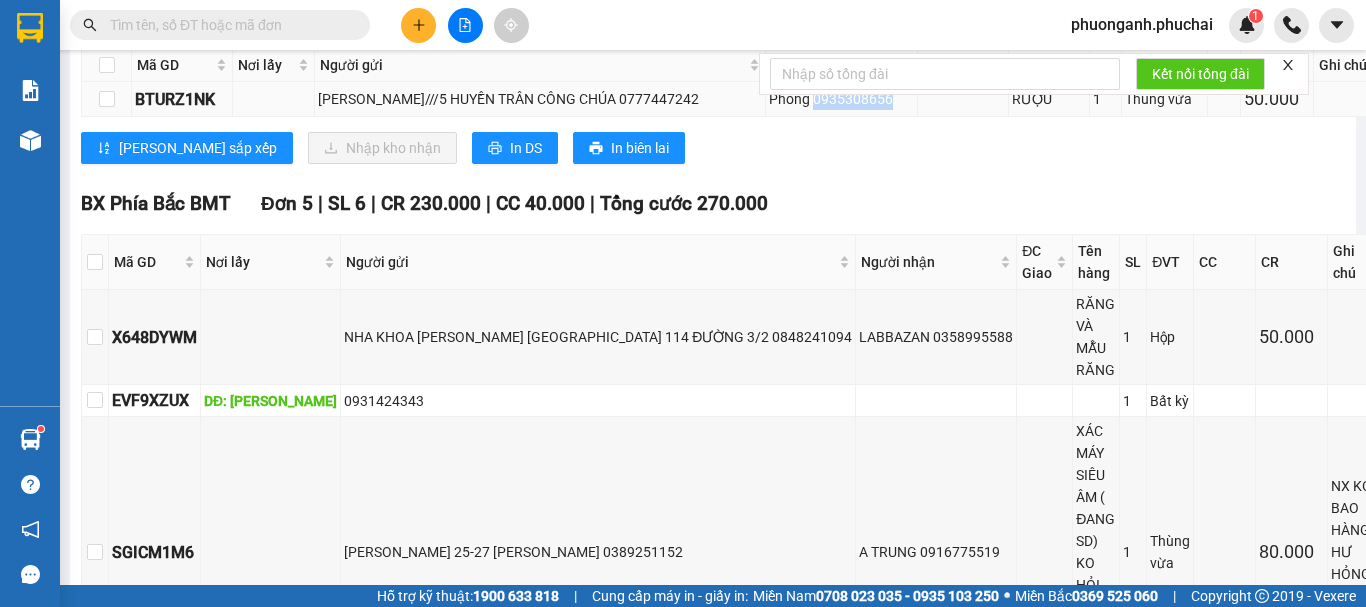 copy on "0935308656" 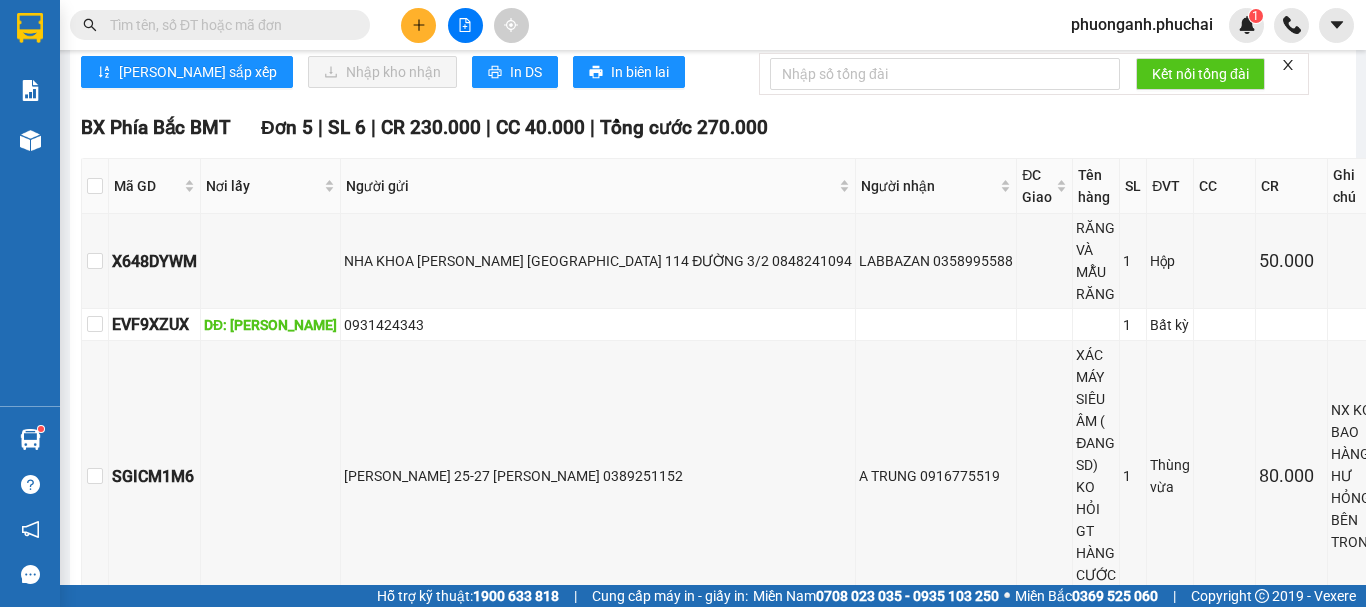 scroll, scrollTop: 659, scrollLeft: 0, axis: vertical 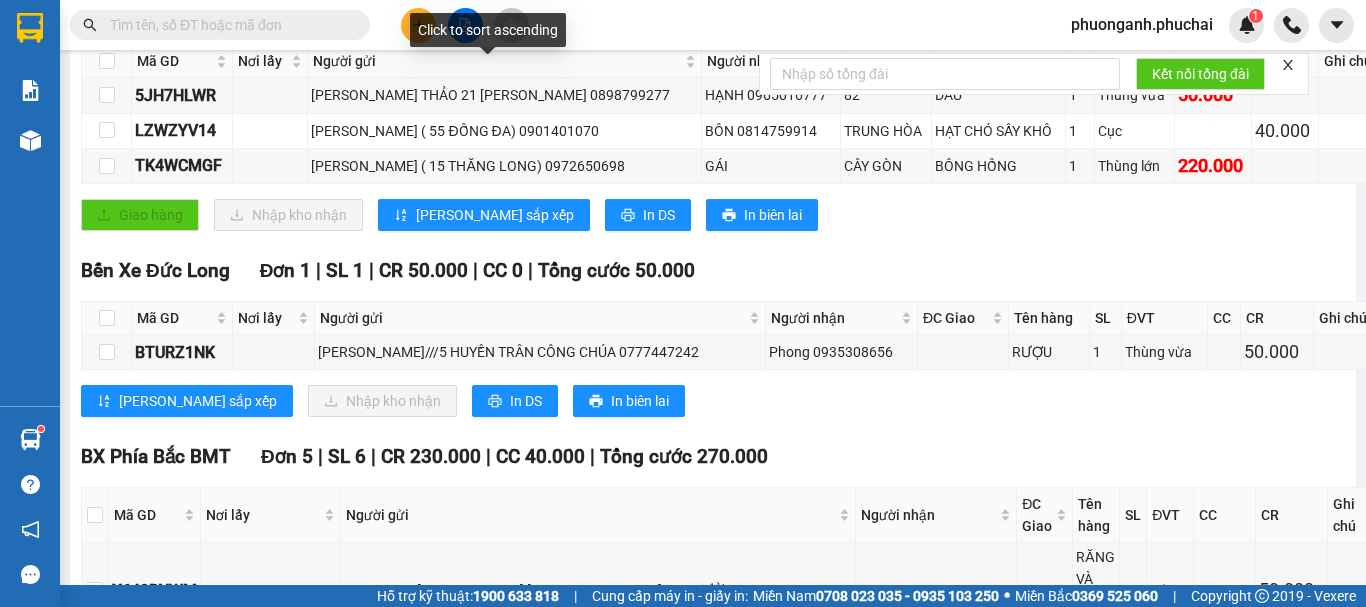 click on "Click to sort ascending" at bounding box center [488, 30] 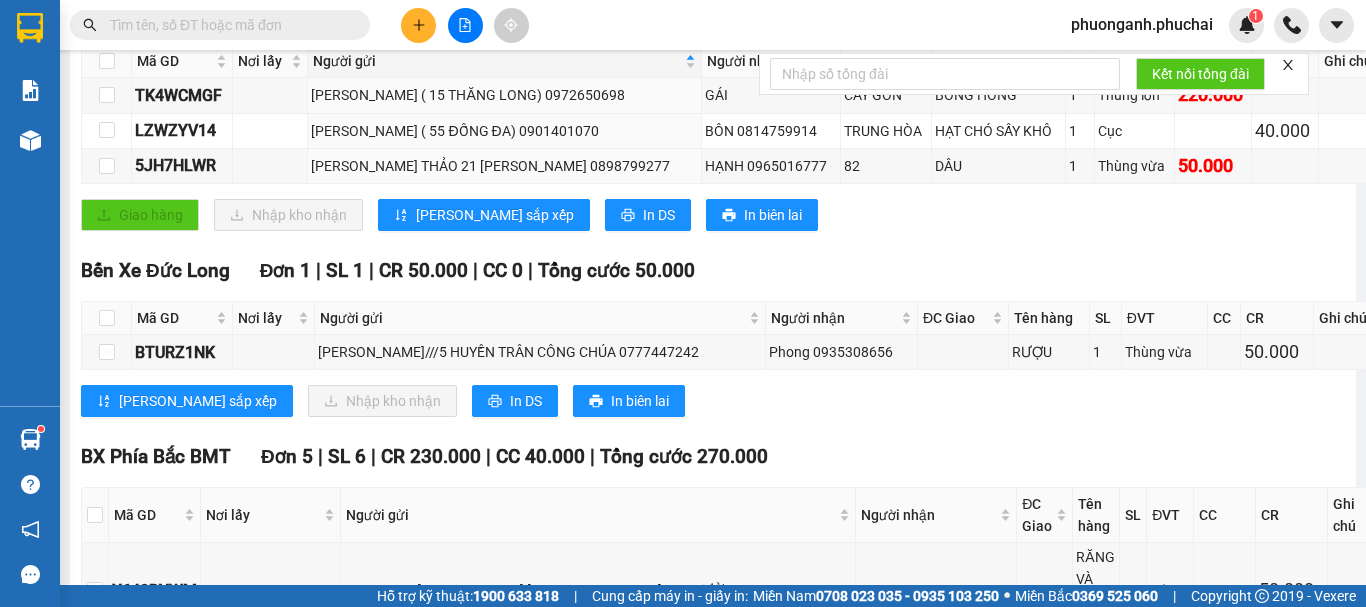 click at bounding box center (418, 25) 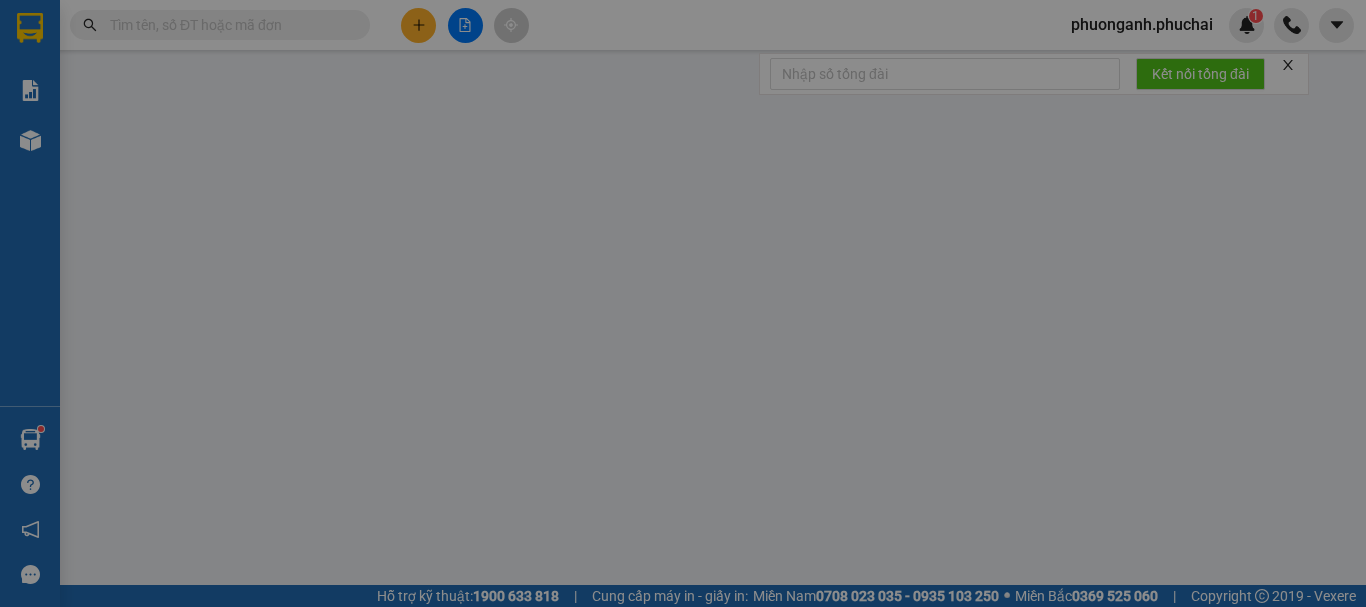 scroll, scrollTop: 0, scrollLeft: 0, axis: both 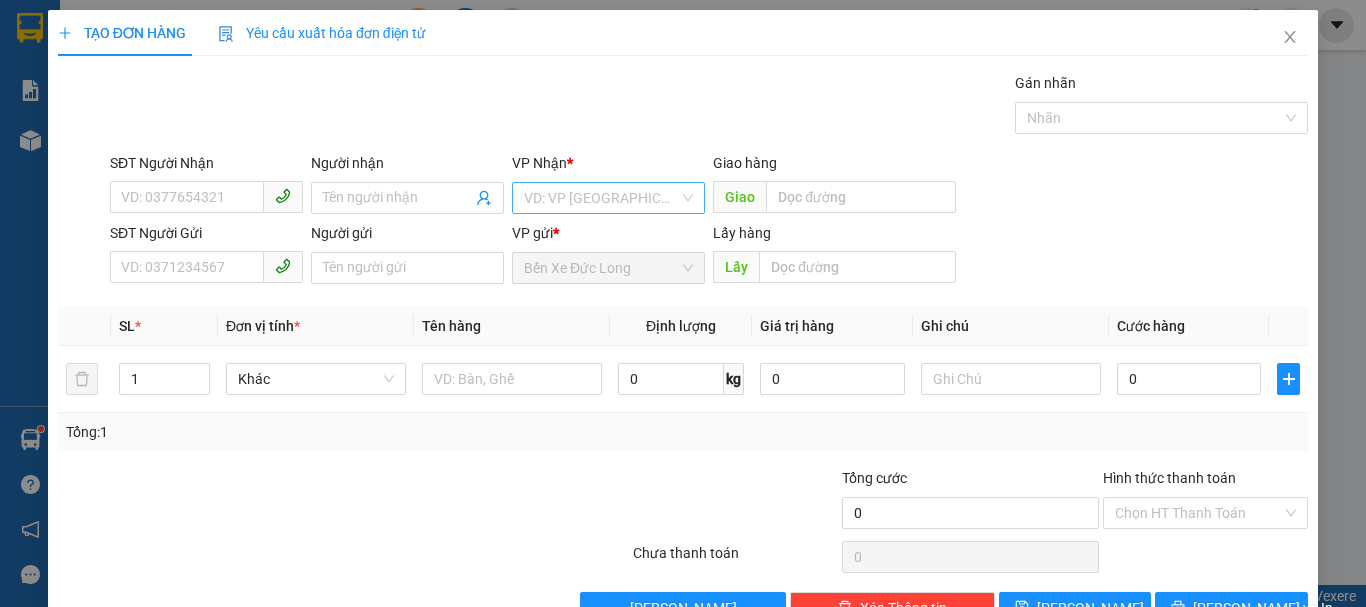 click at bounding box center (601, 198) 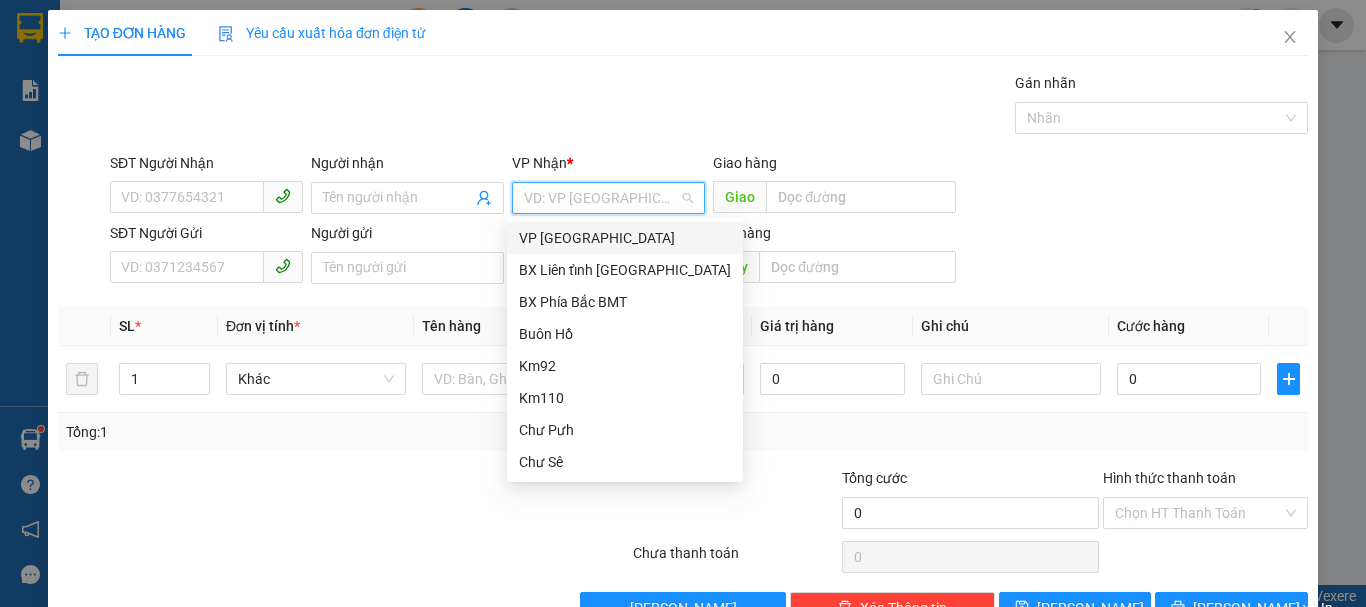 drag, startPoint x: 557, startPoint y: 238, endPoint x: 259, endPoint y: 286, distance: 301.841 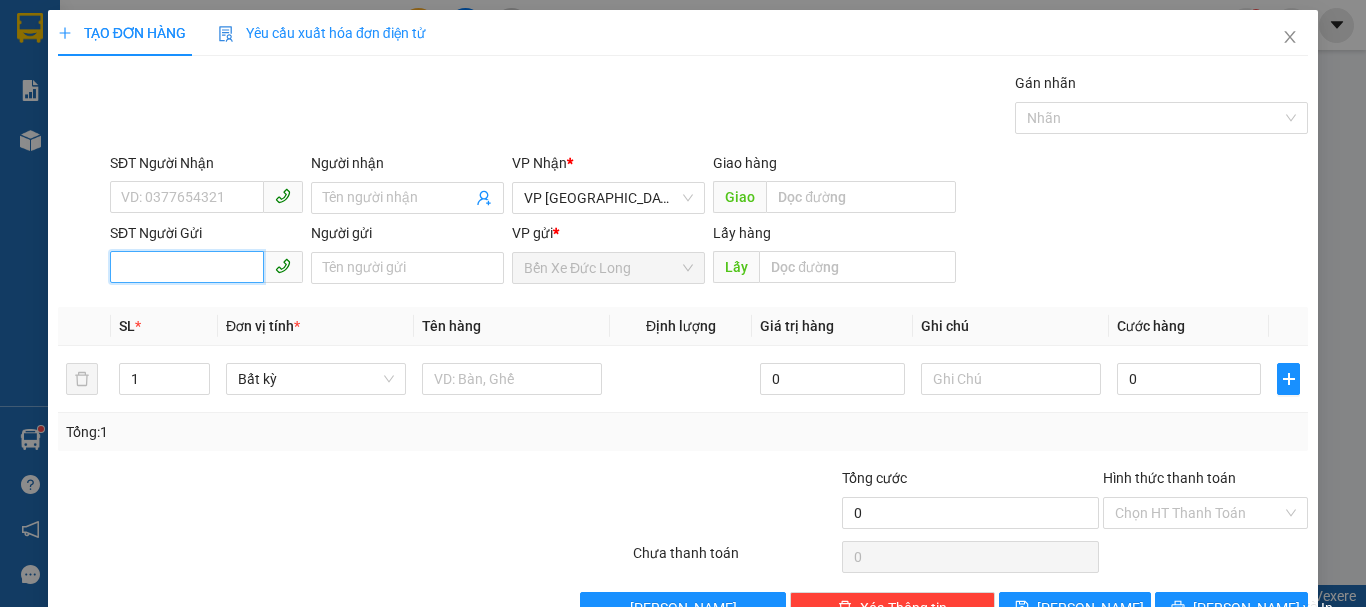 paste on "0826091080" 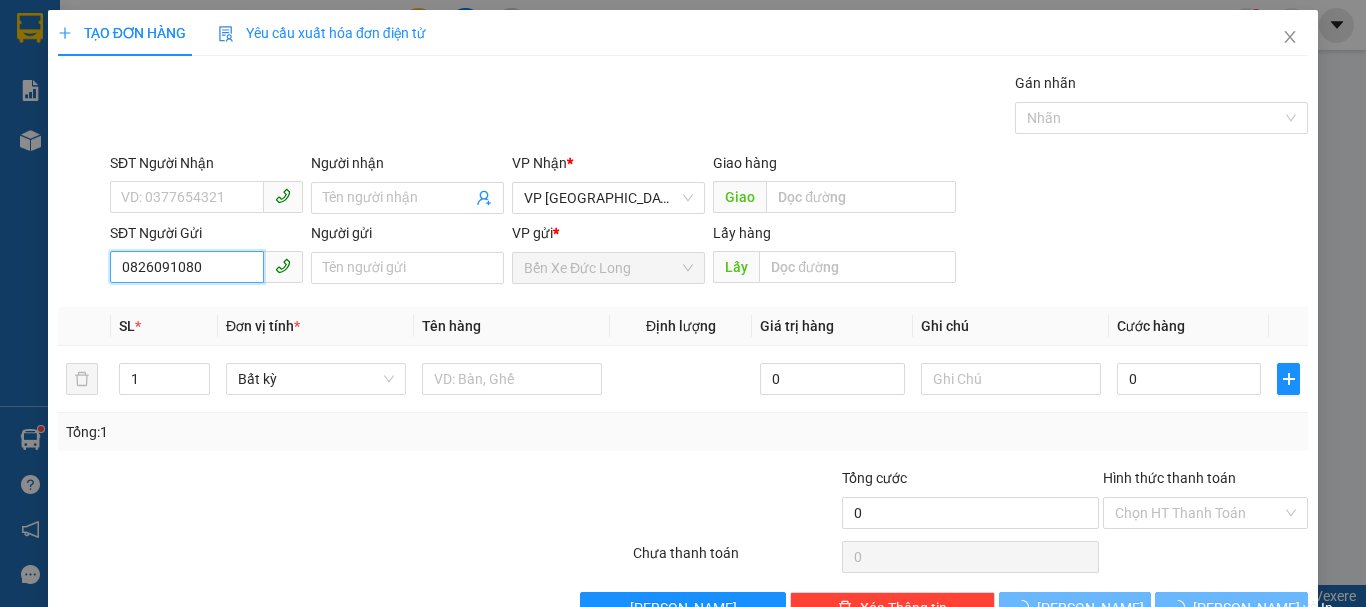 click on "0826091080" at bounding box center (187, 267) 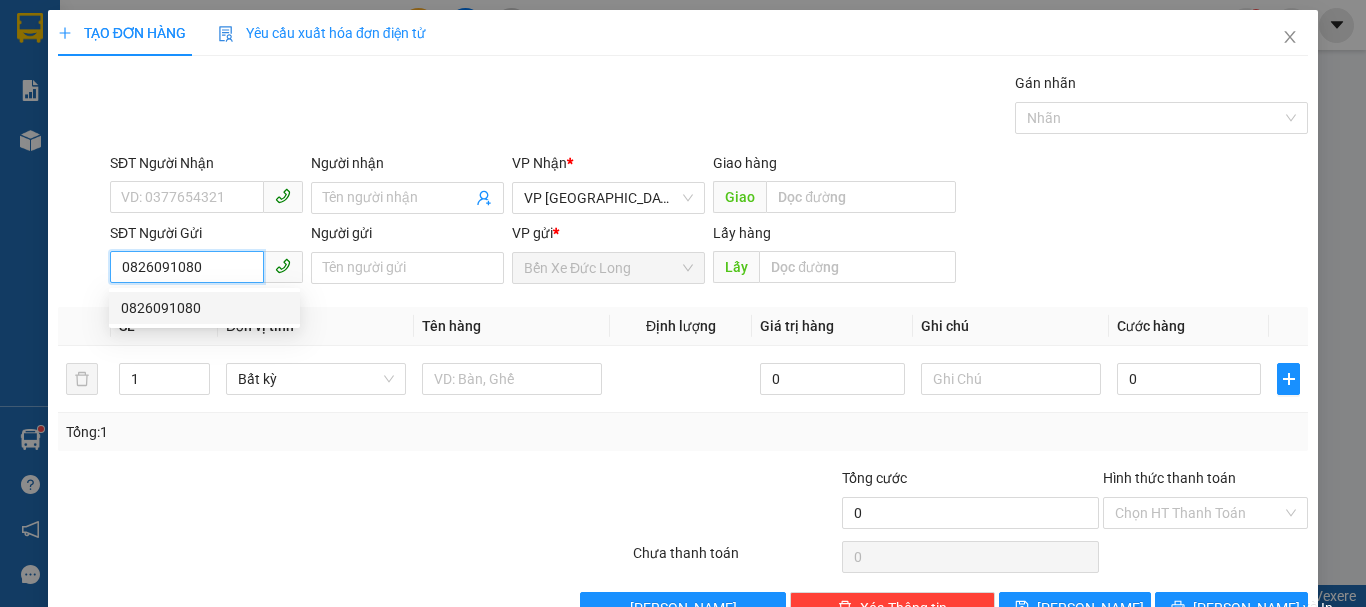 click on "0826091080" at bounding box center [204, 308] 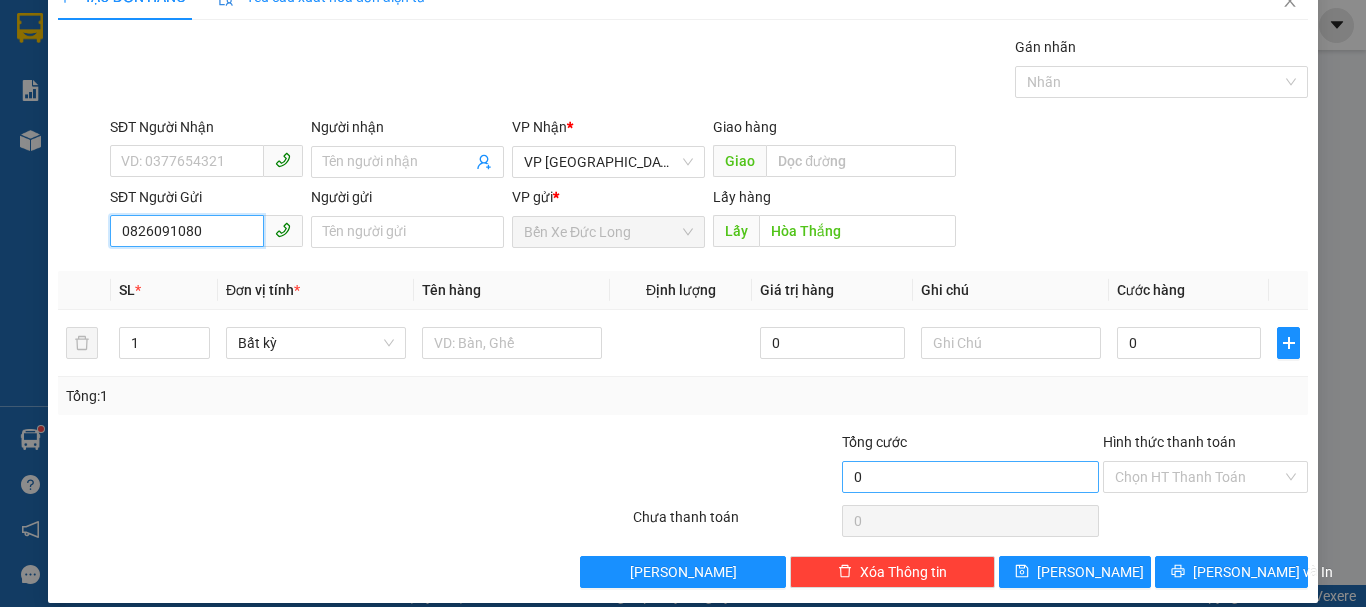 scroll, scrollTop: 56, scrollLeft: 0, axis: vertical 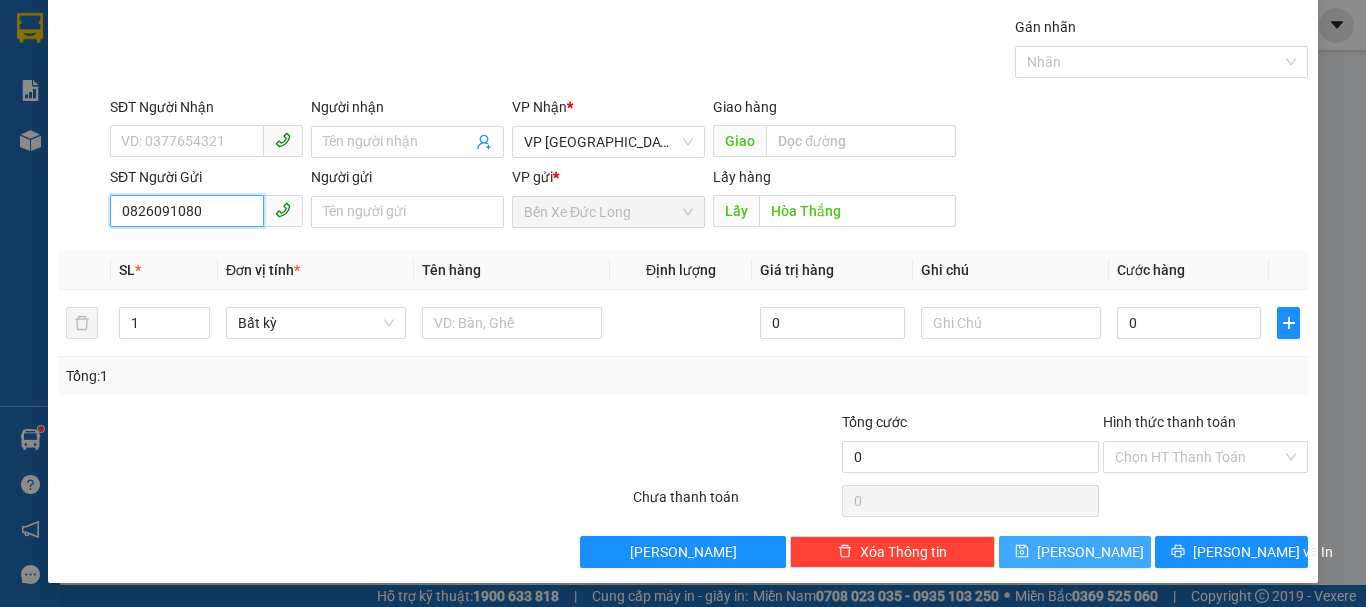 type on "0826091080" 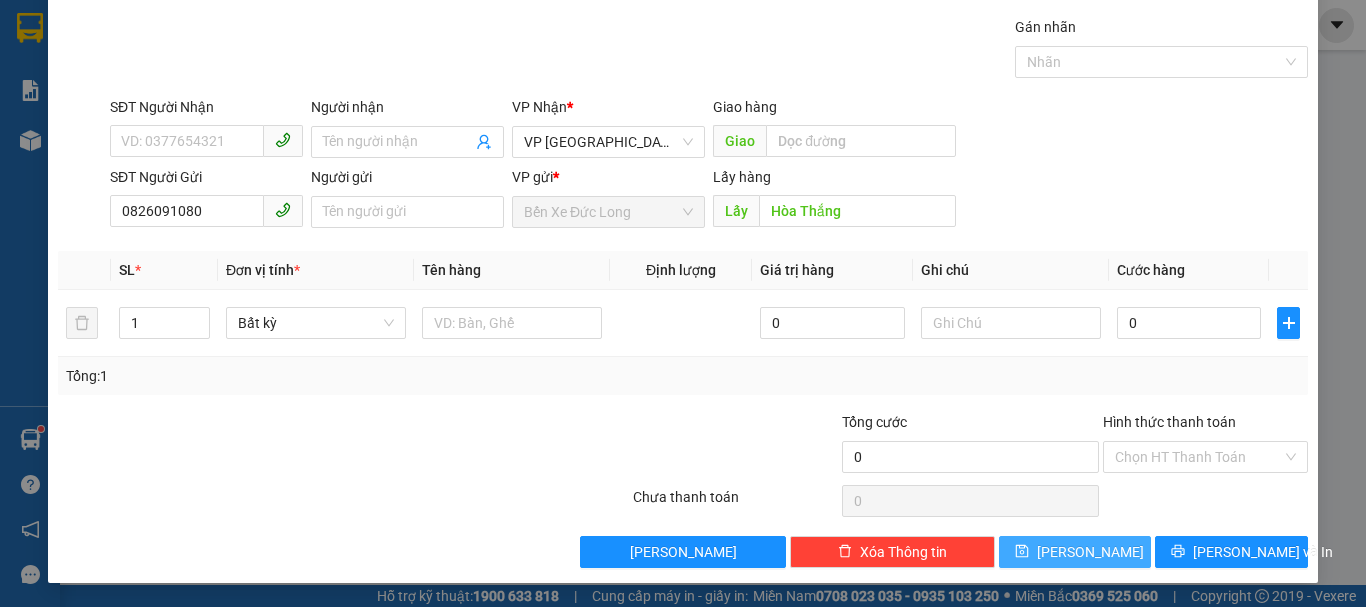 click on "[PERSON_NAME]" at bounding box center [1075, 552] 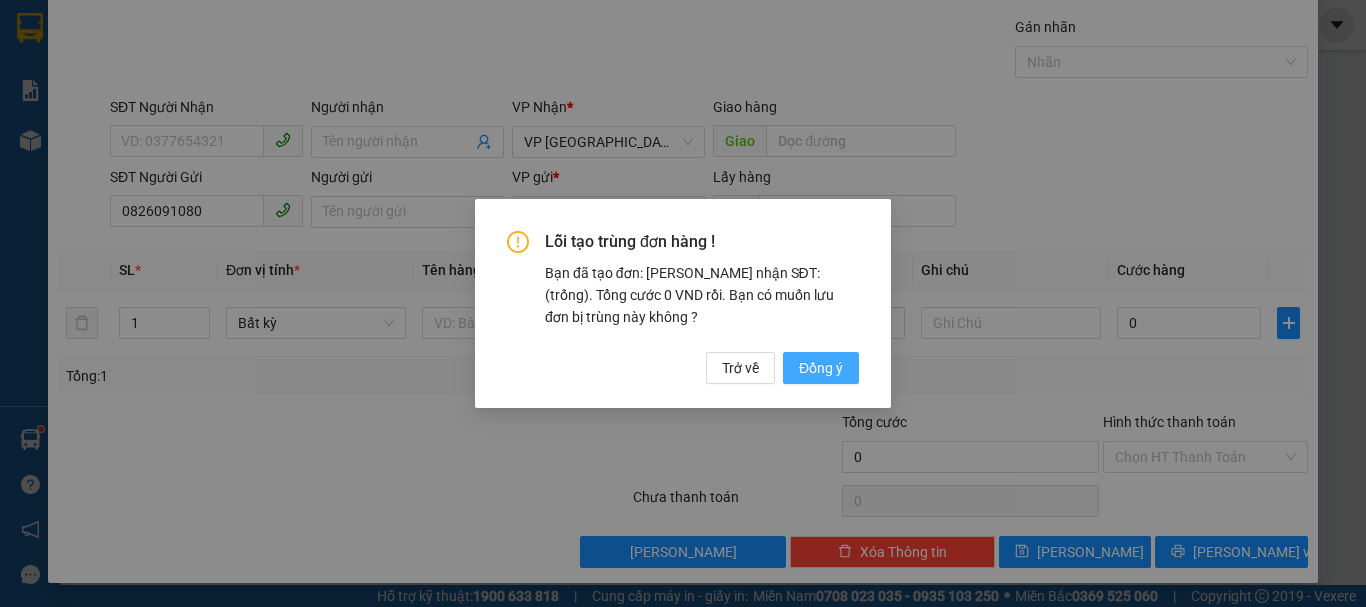 click on "Đồng ý" at bounding box center (821, 368) 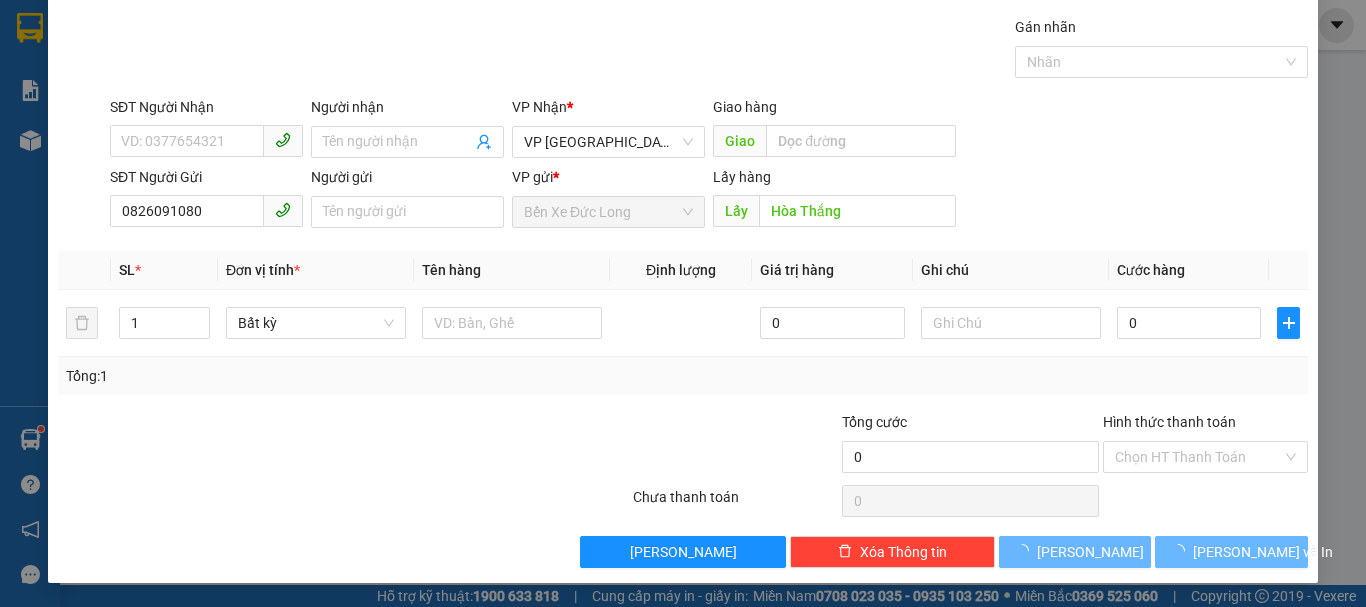 type 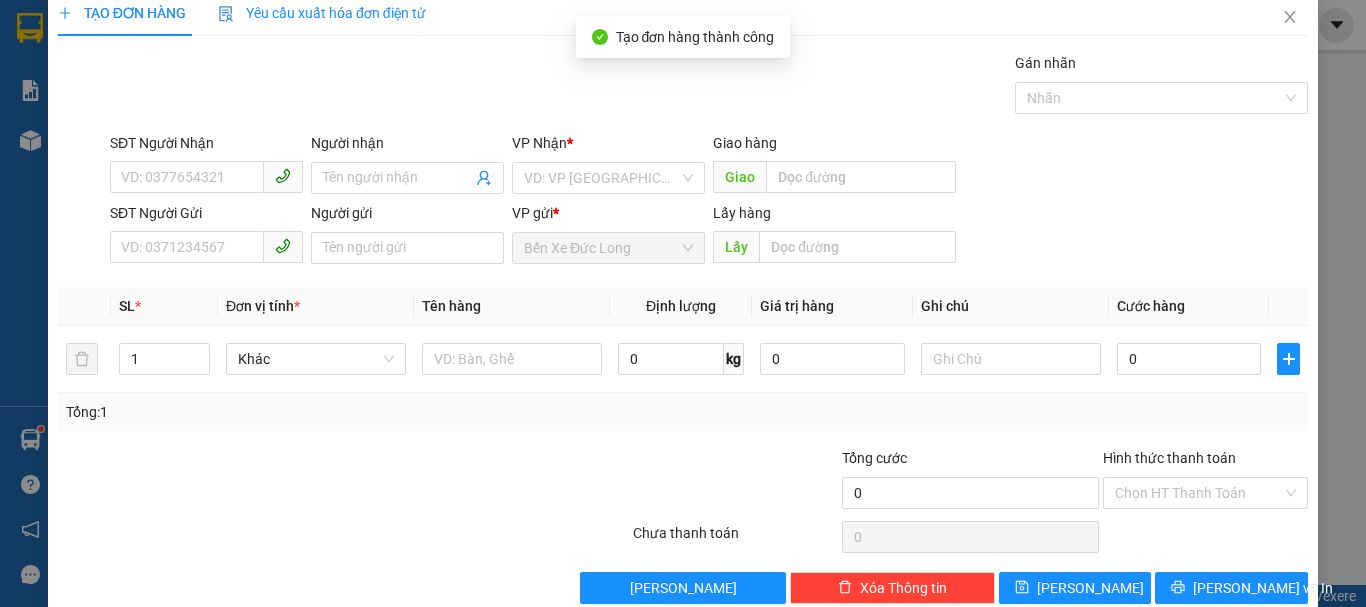 scroll, scrollTop: 0, scrollLeft: 0, axis: both 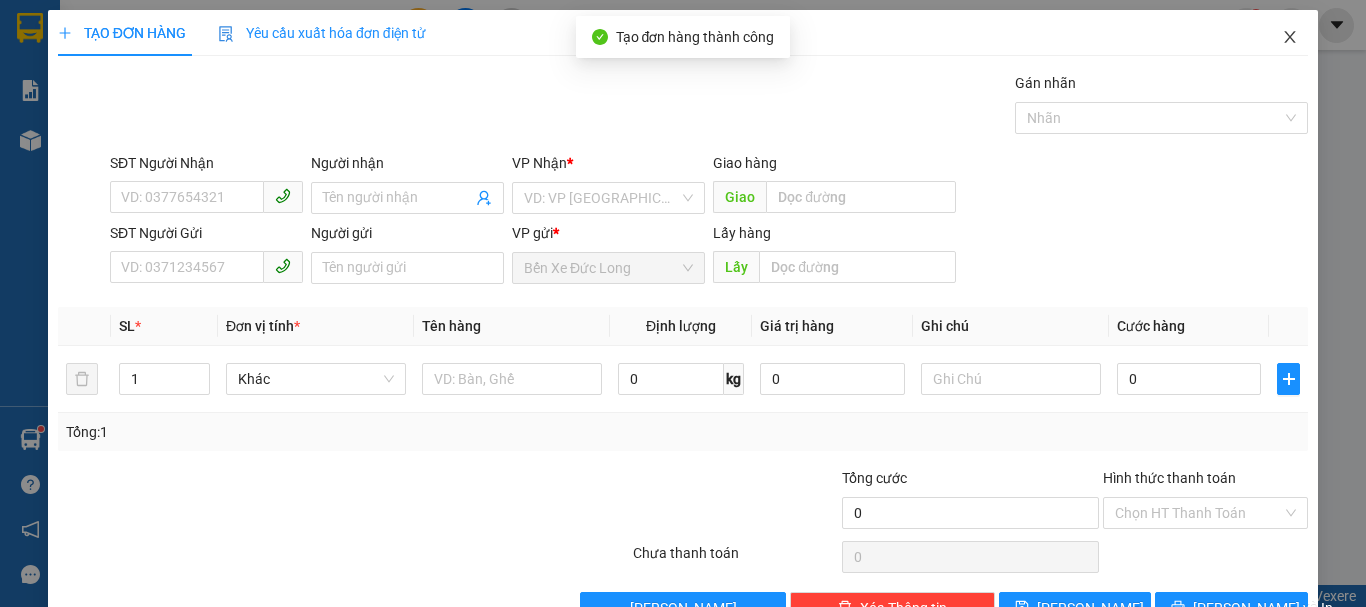 click 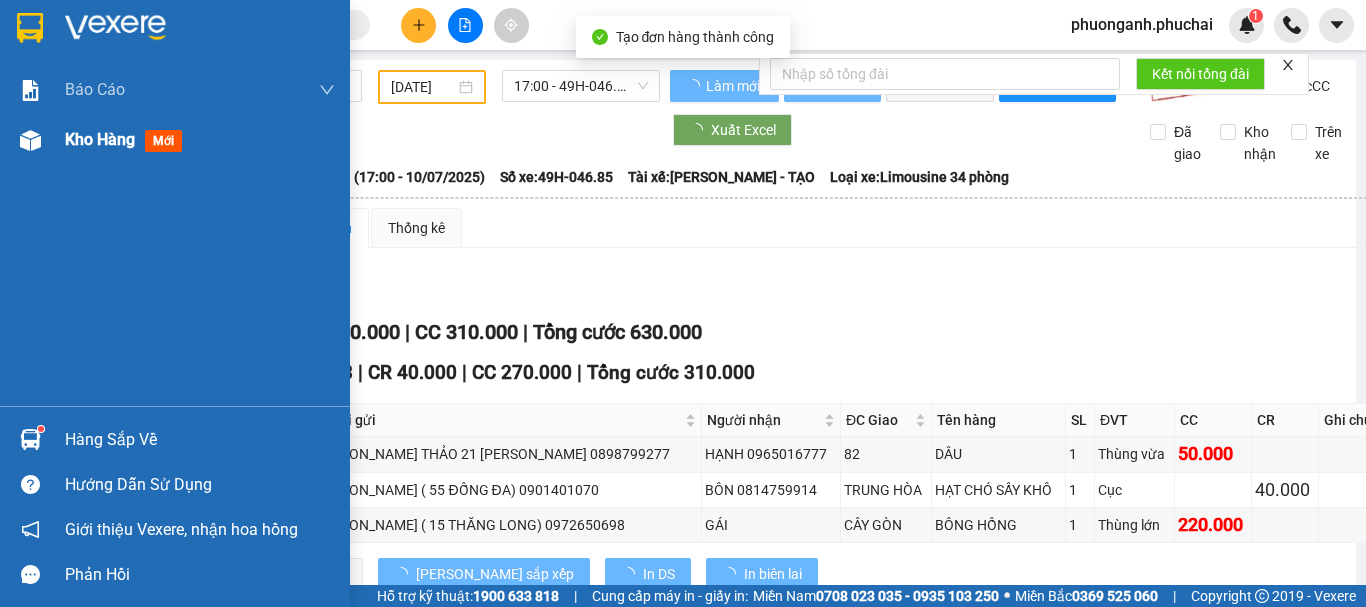click on "Kho hàng" at bounding box center [100, 139] 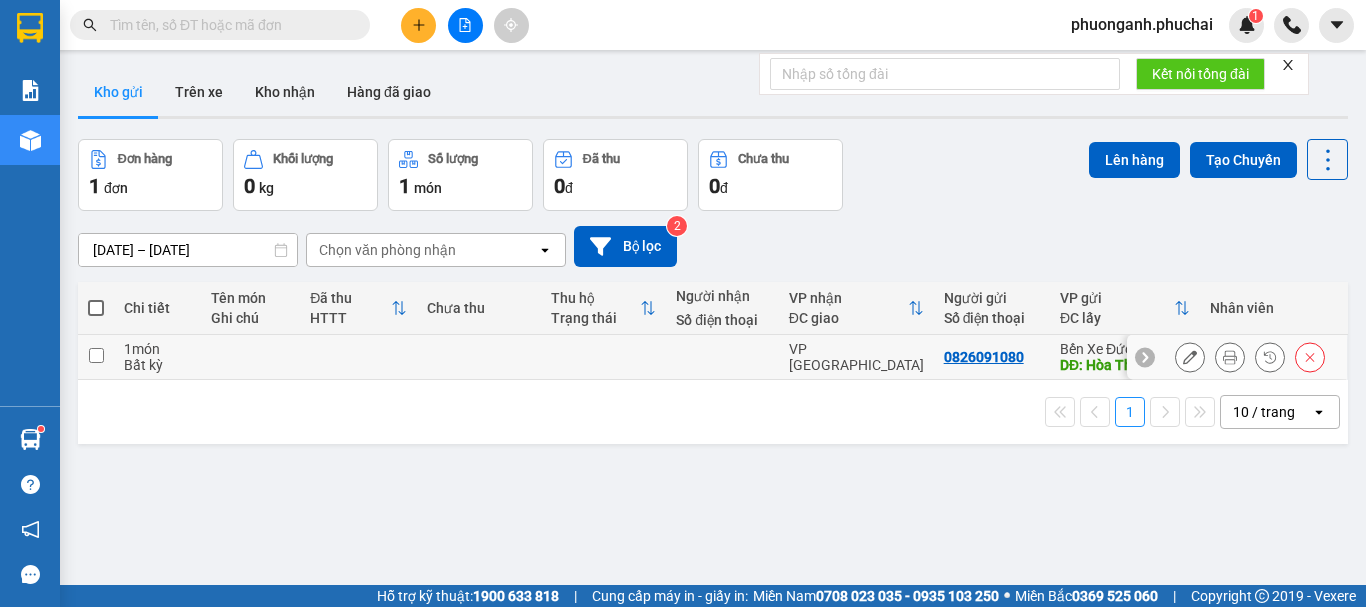 click on "1  món Bất kỳ" at bounding box center (157, 357) 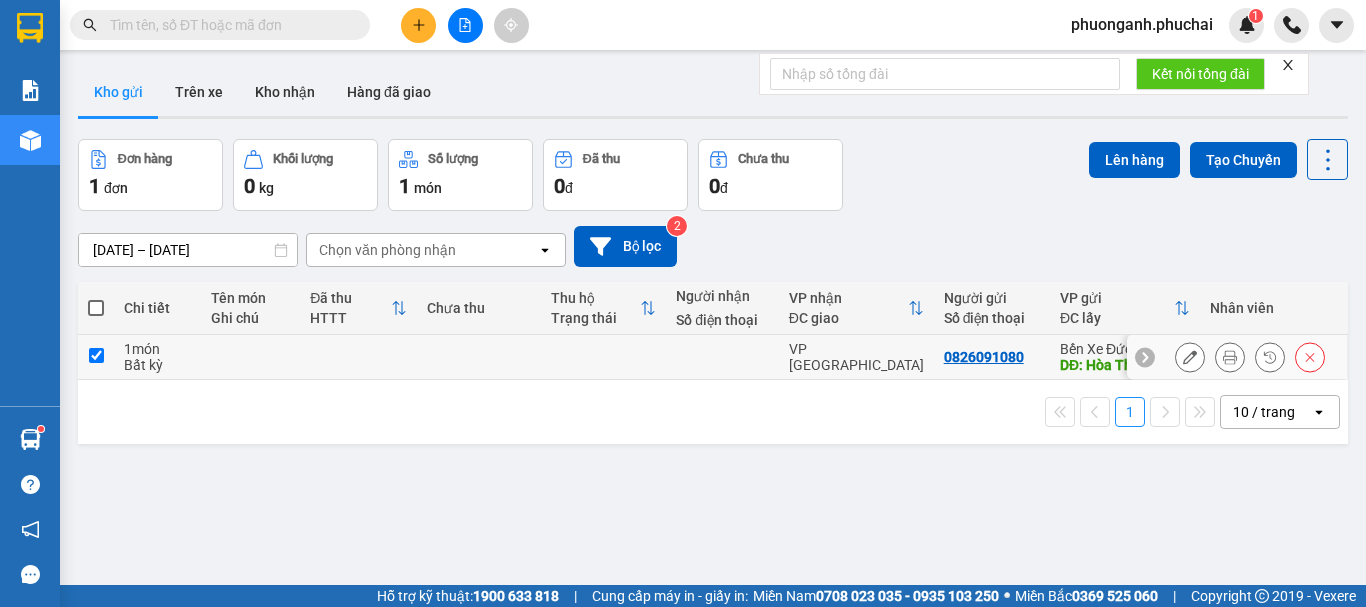 checkbox on "true" 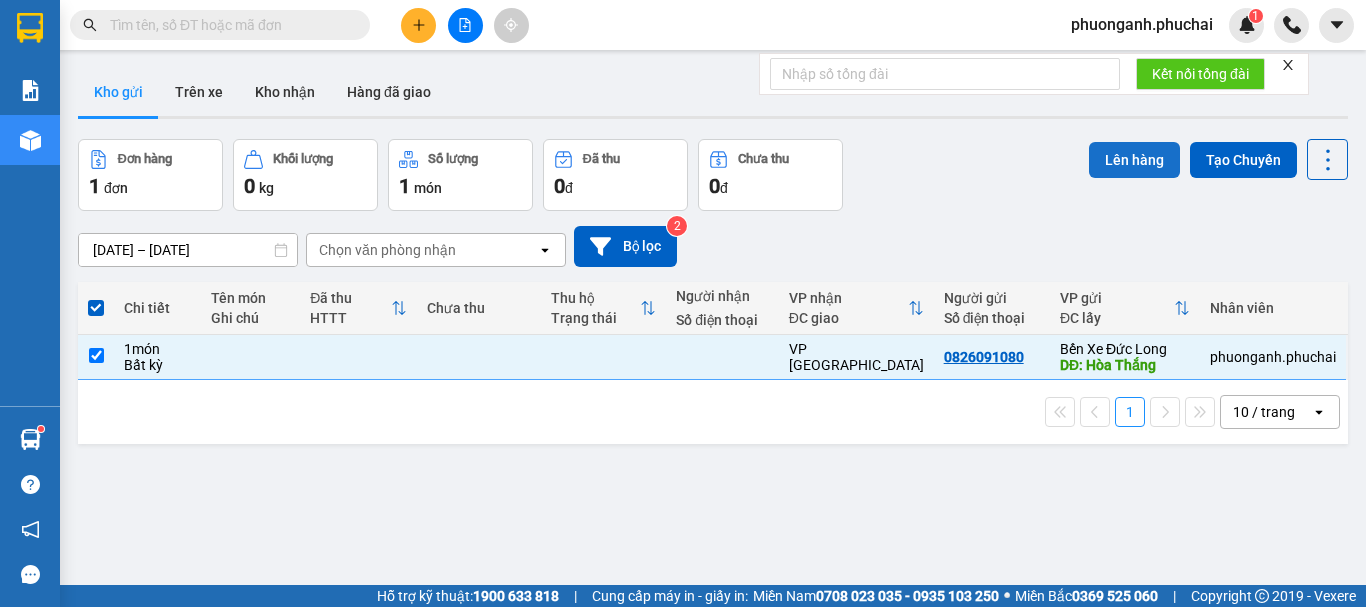 click on "Lên hàng" at bounding box center [1134, 160] 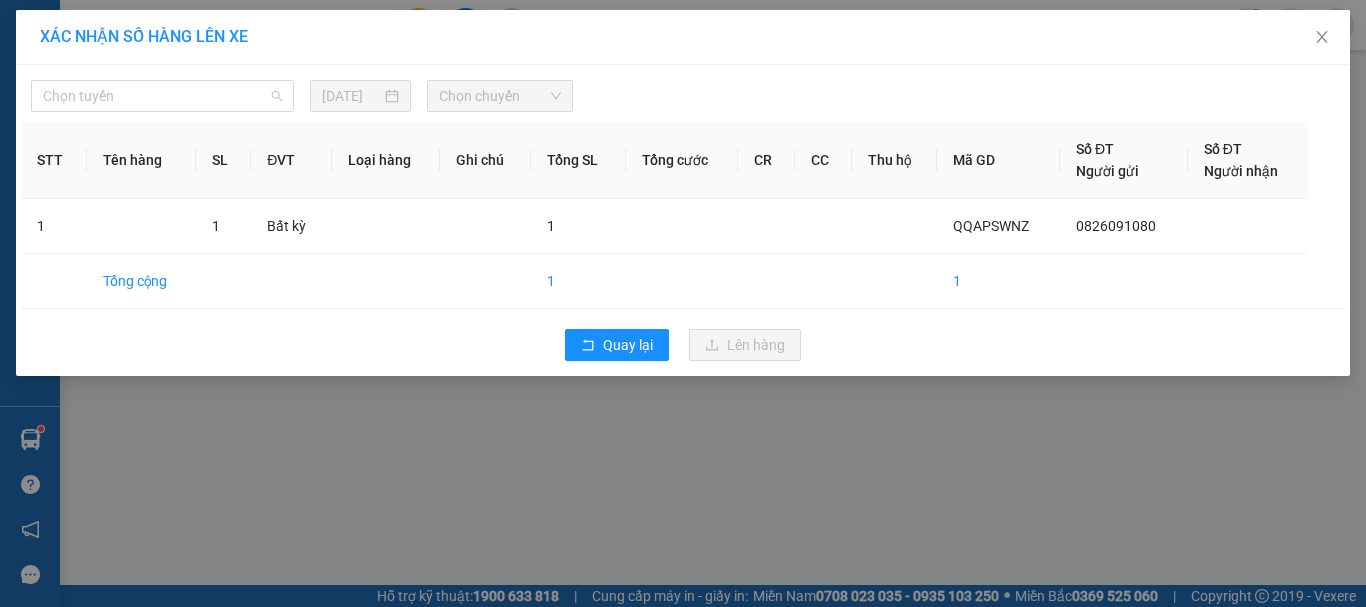 drag, startPoint x: 102, startPoint y: 101, endPoint x: 119, endPoint y: 136, distance: 38.910152 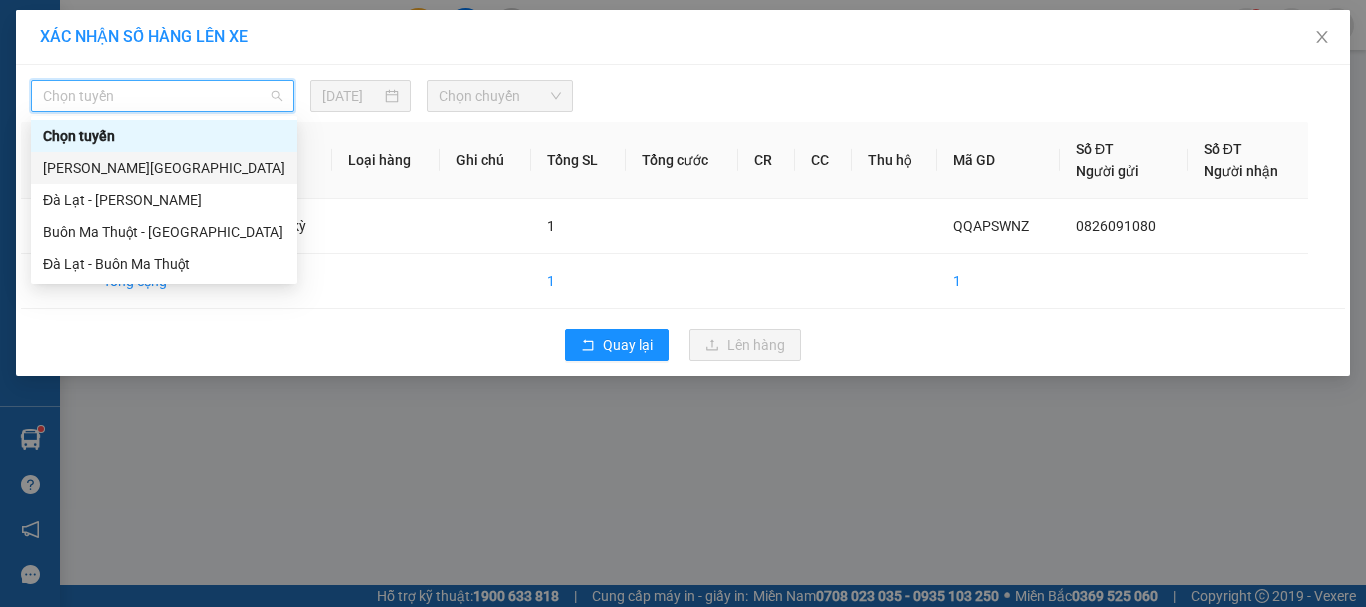 drag, startPoint x: 104, startPoint y: 169, endPoint x: 265, endPoint y: 149, distance: 162.23749 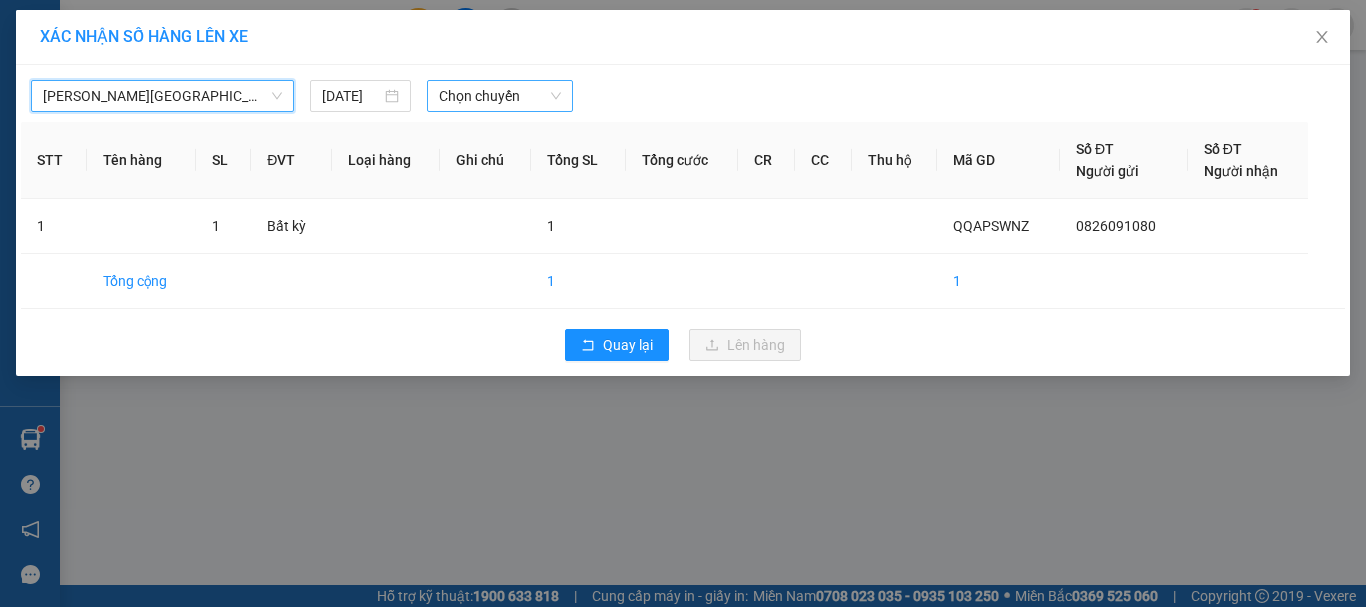 click on "Chọn chuyến" at bounding box center (500, 96) 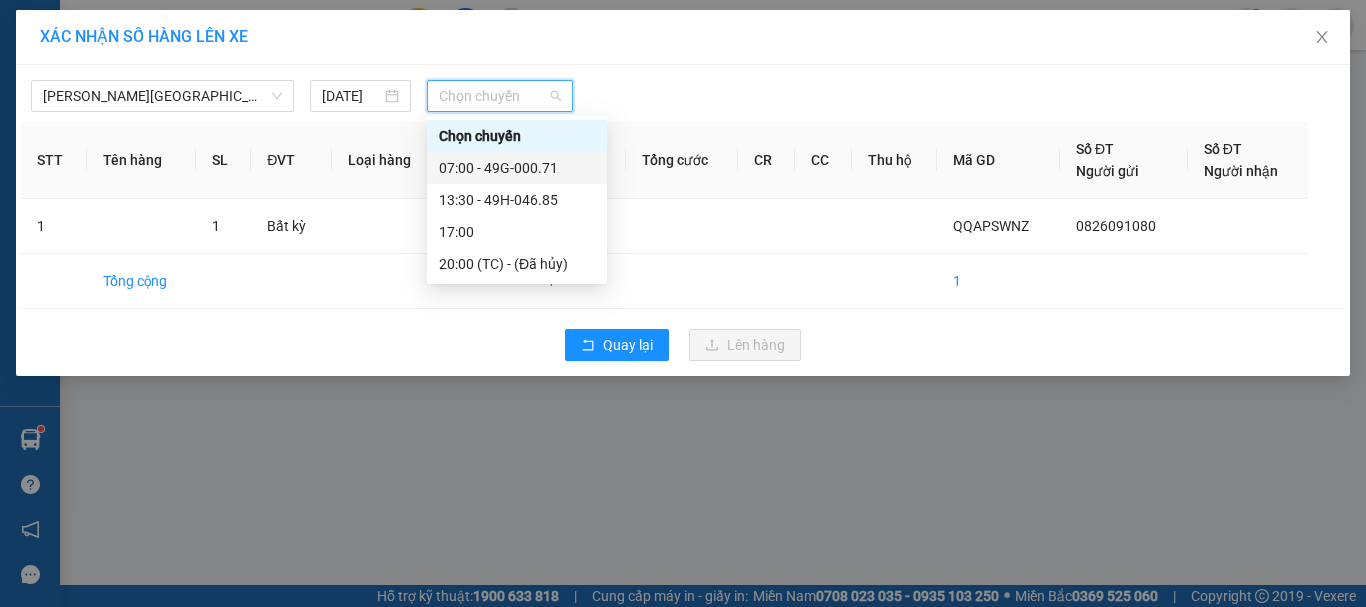 click on "07:00     - 49G-000.71" at bounding box center (517, 168) 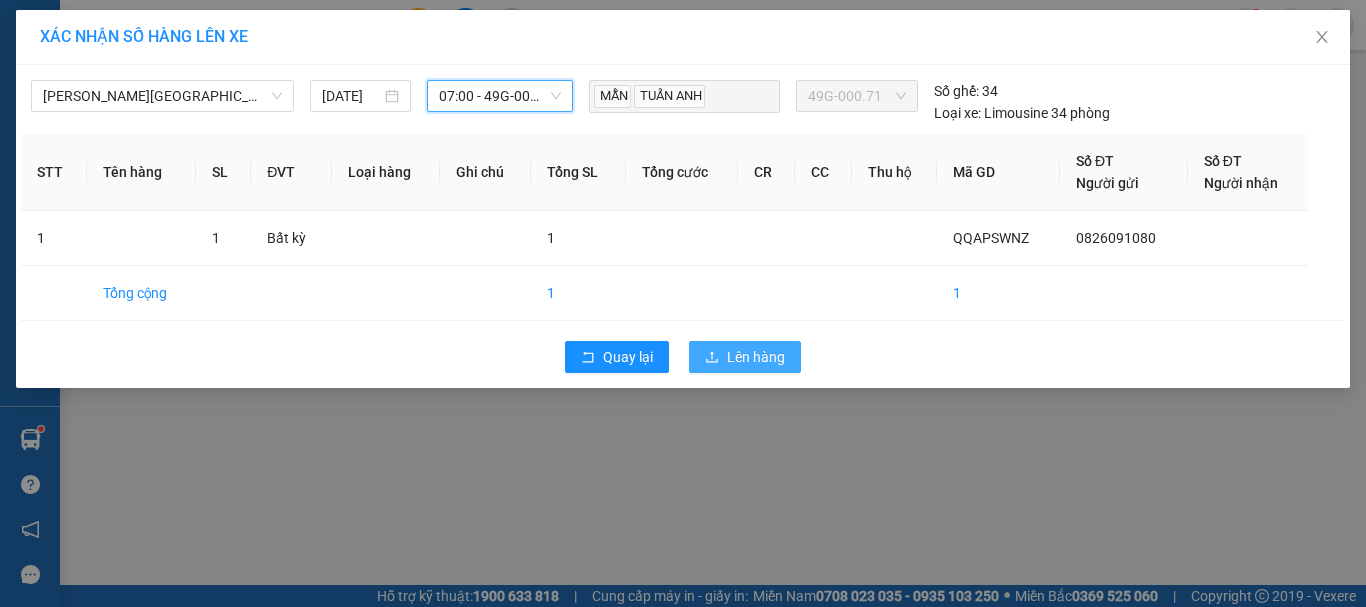 click on "Lên hàng" at bounding box center [756, 357] 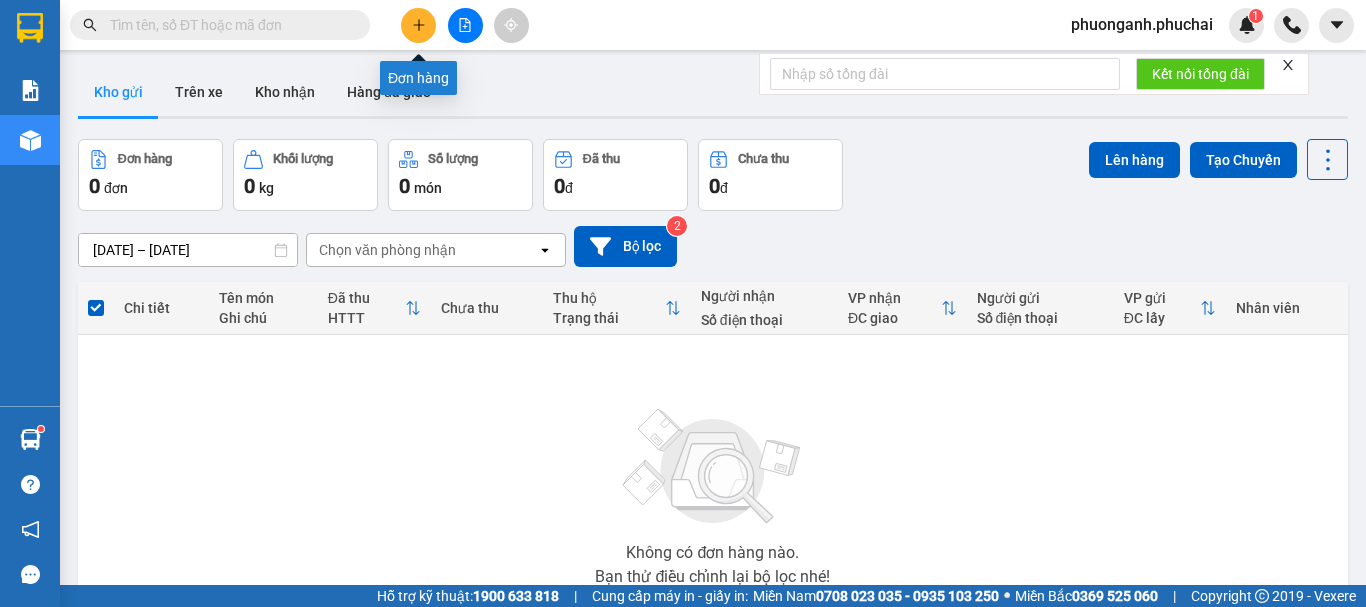 click at bounding box center (418, 25) 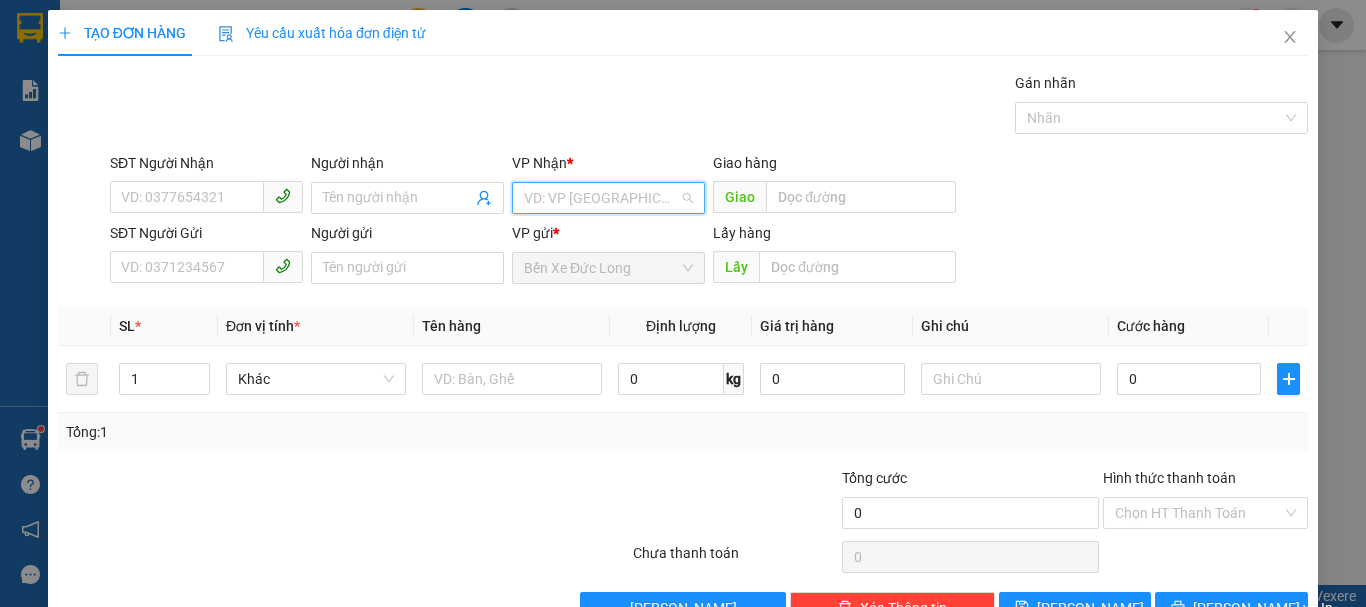 click at bounding box center (601, 198) 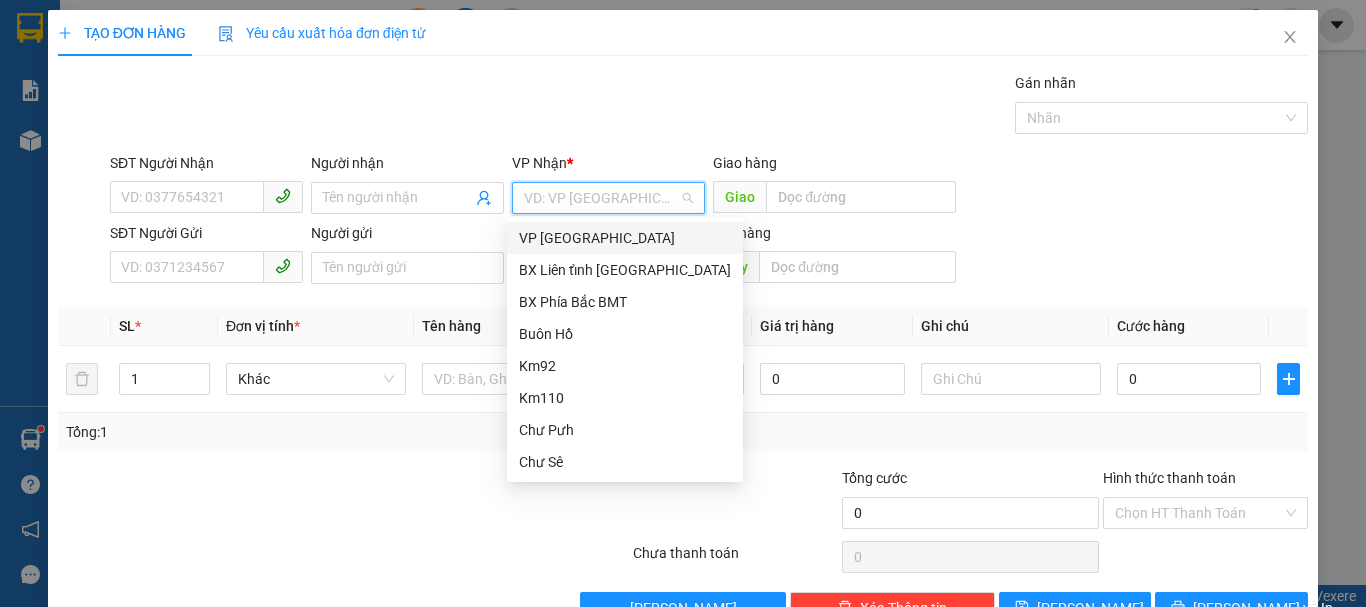 drag, startPoint x: 546, startPoint y: 245, endPoint x: 255, endPoint y: 283, distance: 293.4706 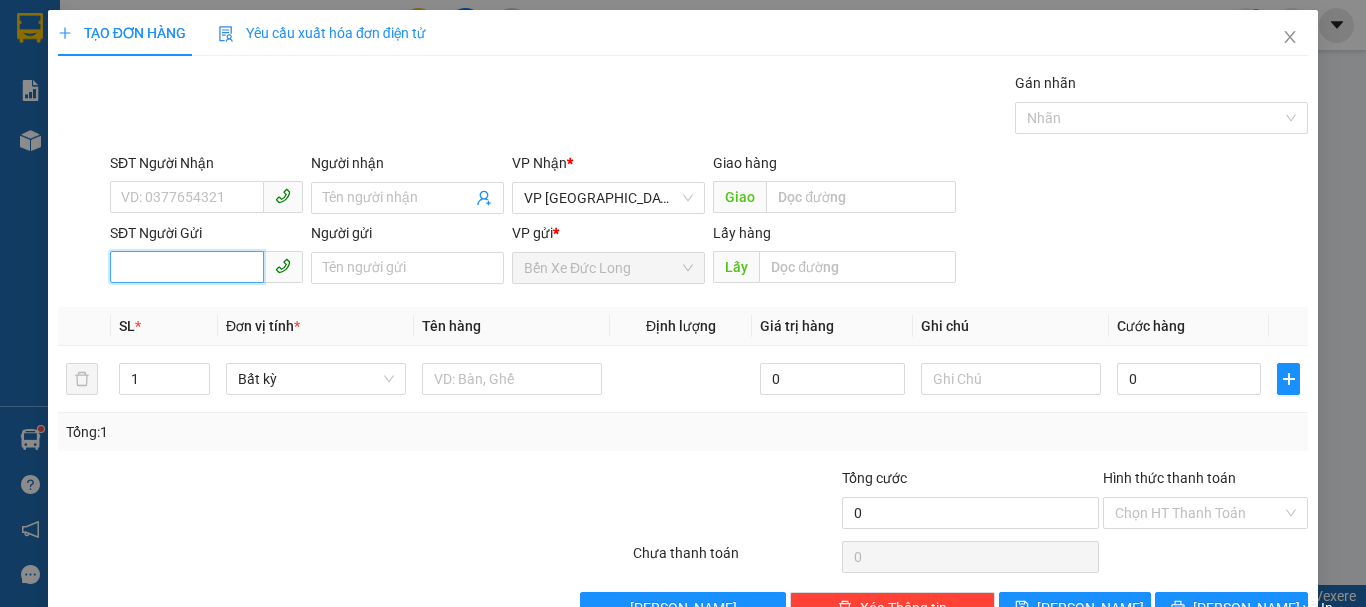 paste on "0327934763" 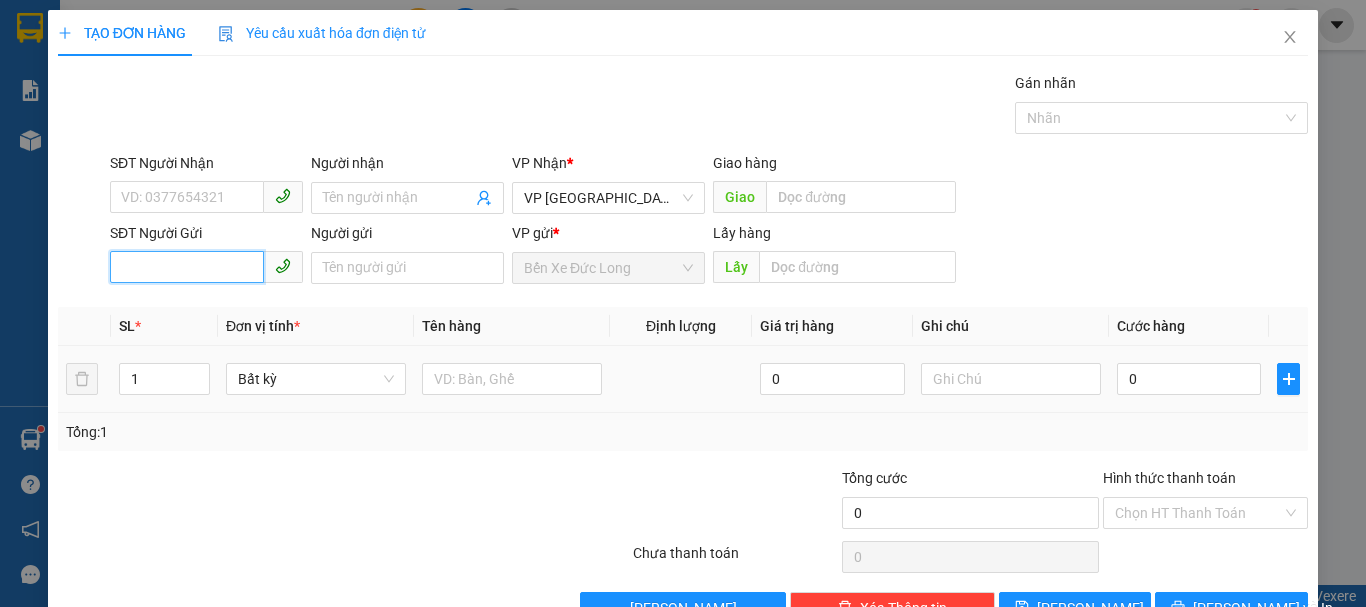 type on "0327934763" 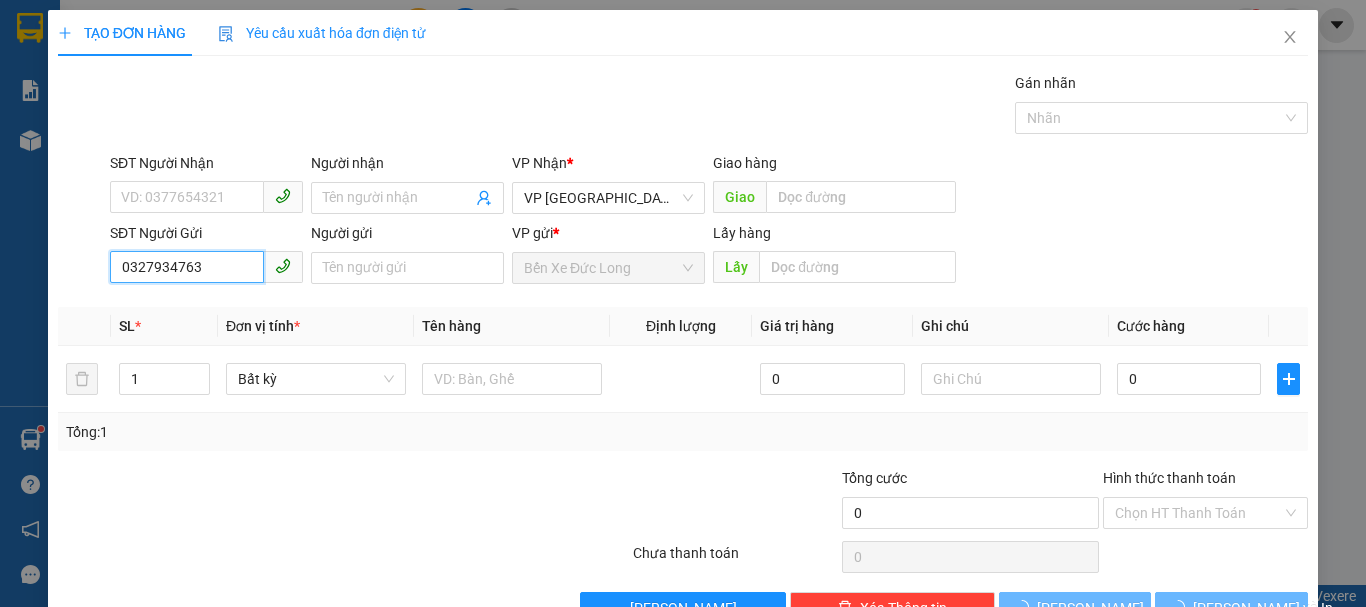 click on "0327934763" at bounding box center [187, 267] 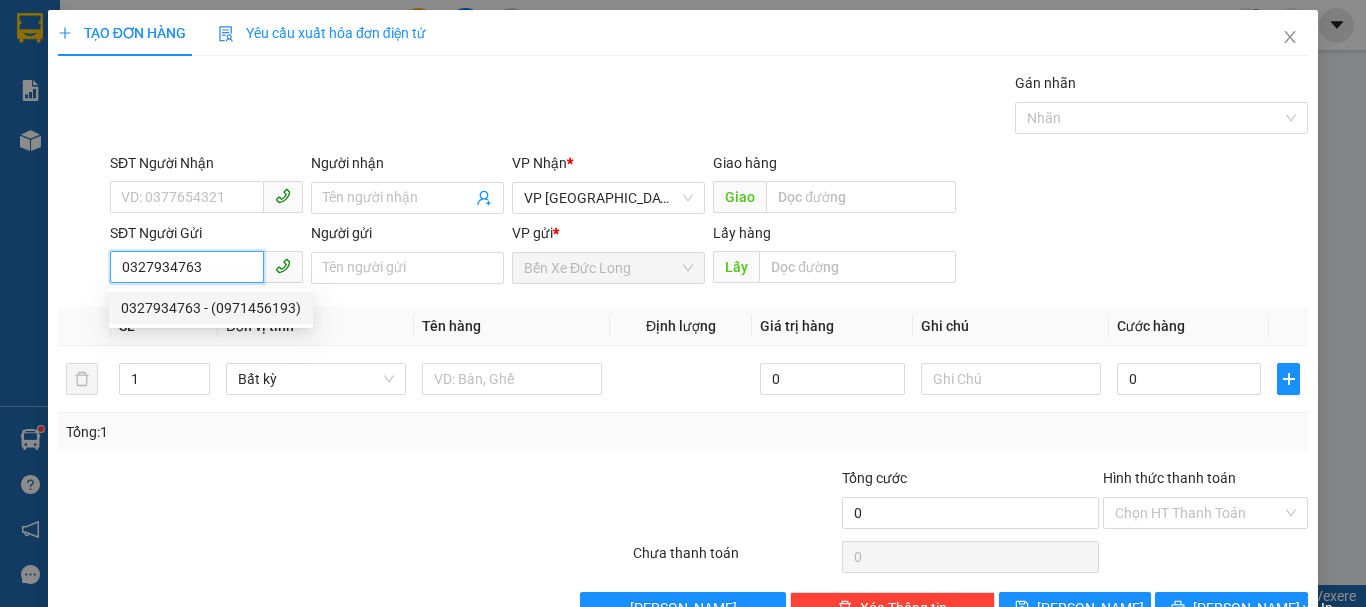 click on "0327934763 - (0971456193)" at bounding box center (211, 308) 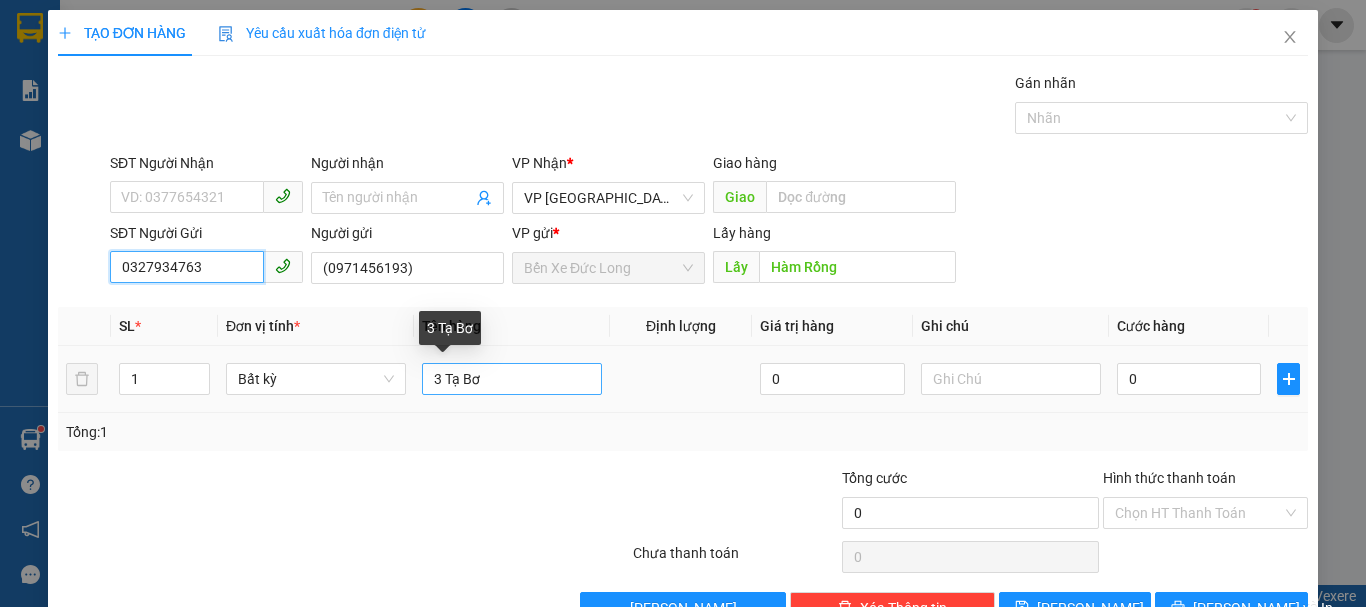 type on "0327934763" 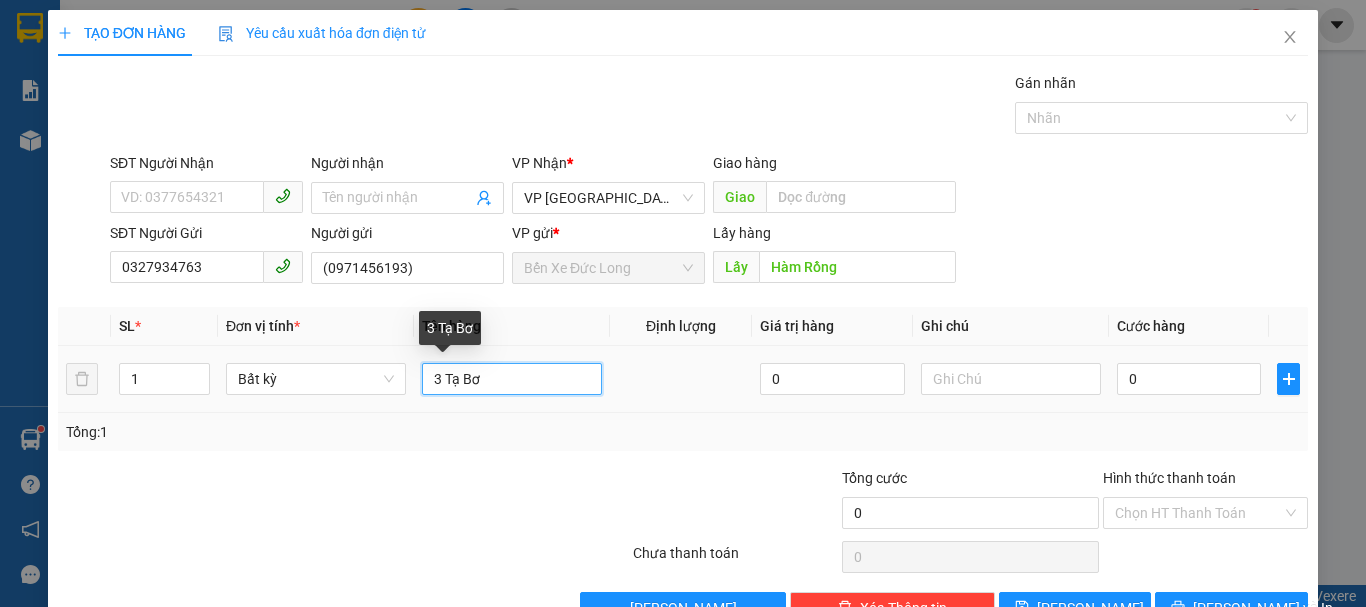 click on "3 Tạ Bơ" at bounding box center (512, 379) 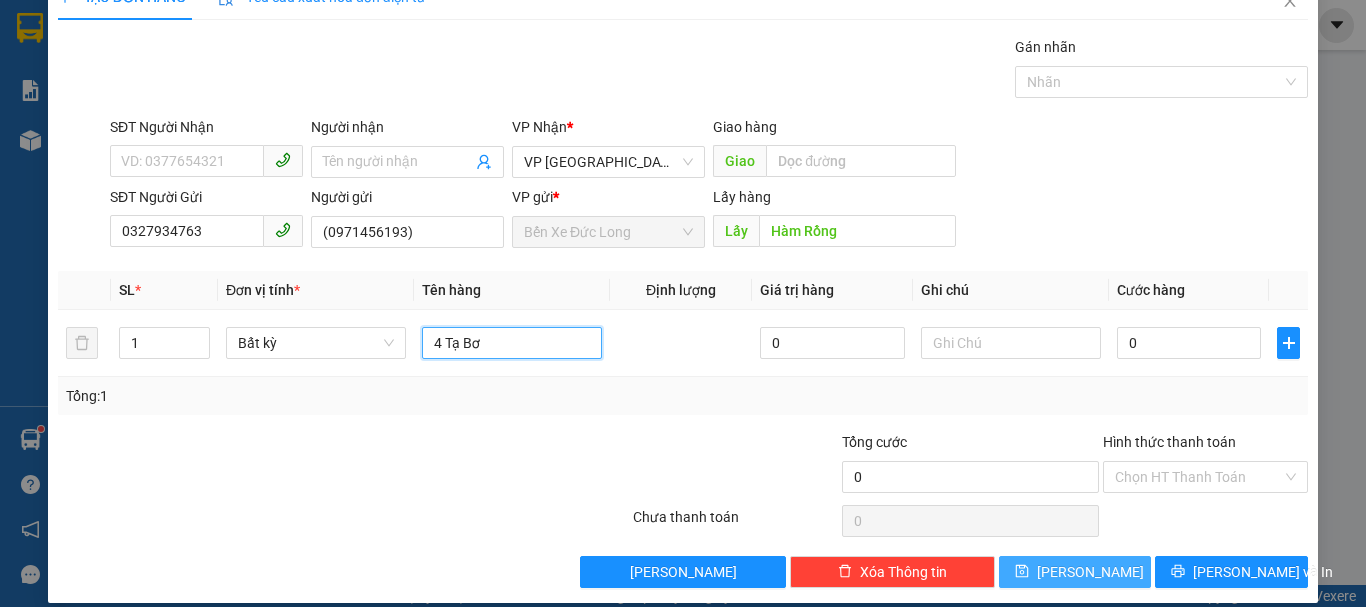 scroll, scrollTop: 56, scrollLeft: 0, axis: vertical 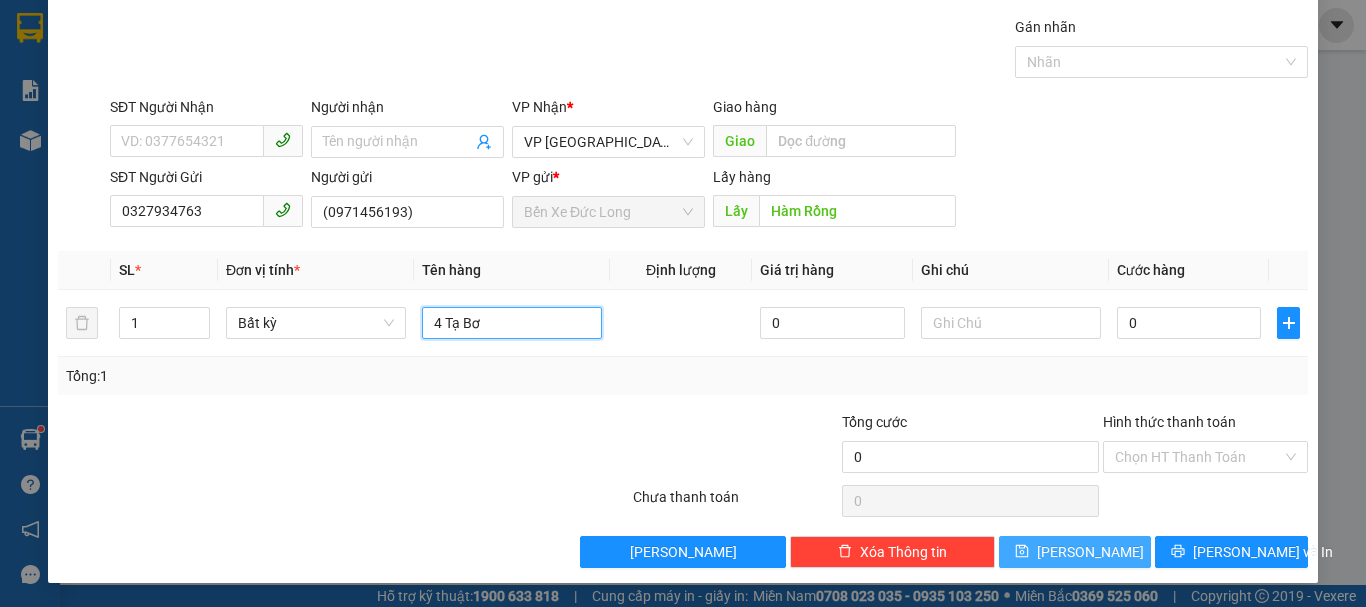 type on "4 Tạ Bơ" 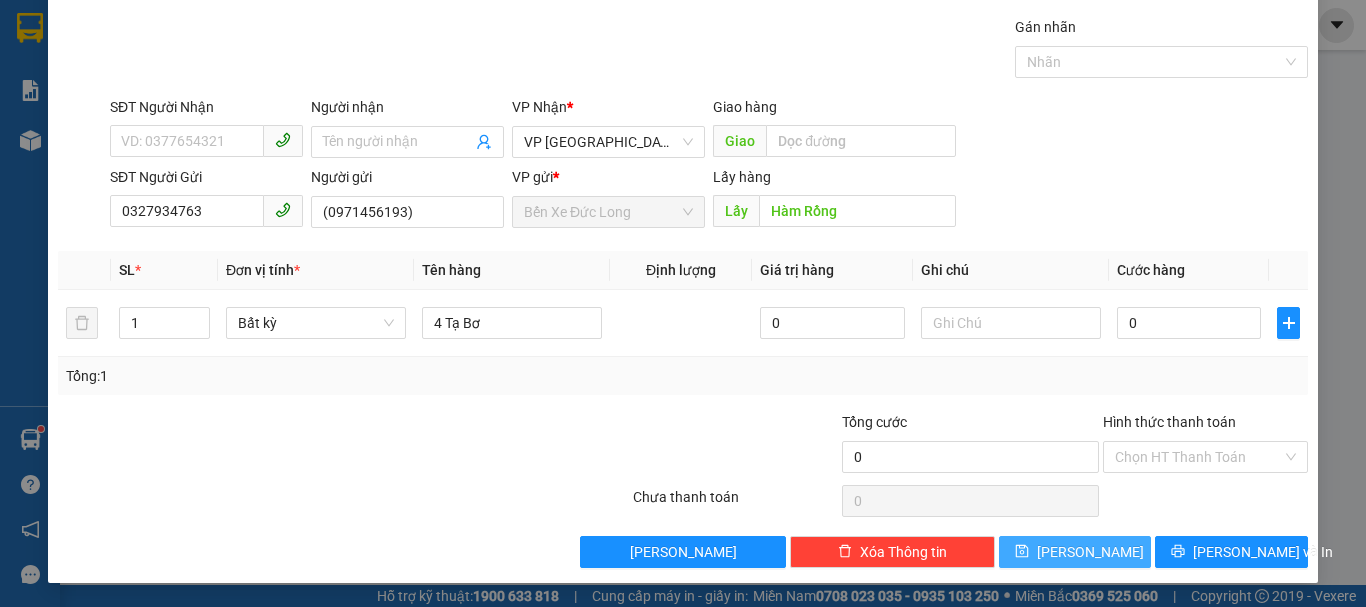 click on "[PERSON_NAME]" at bounding box center (1090, 552) 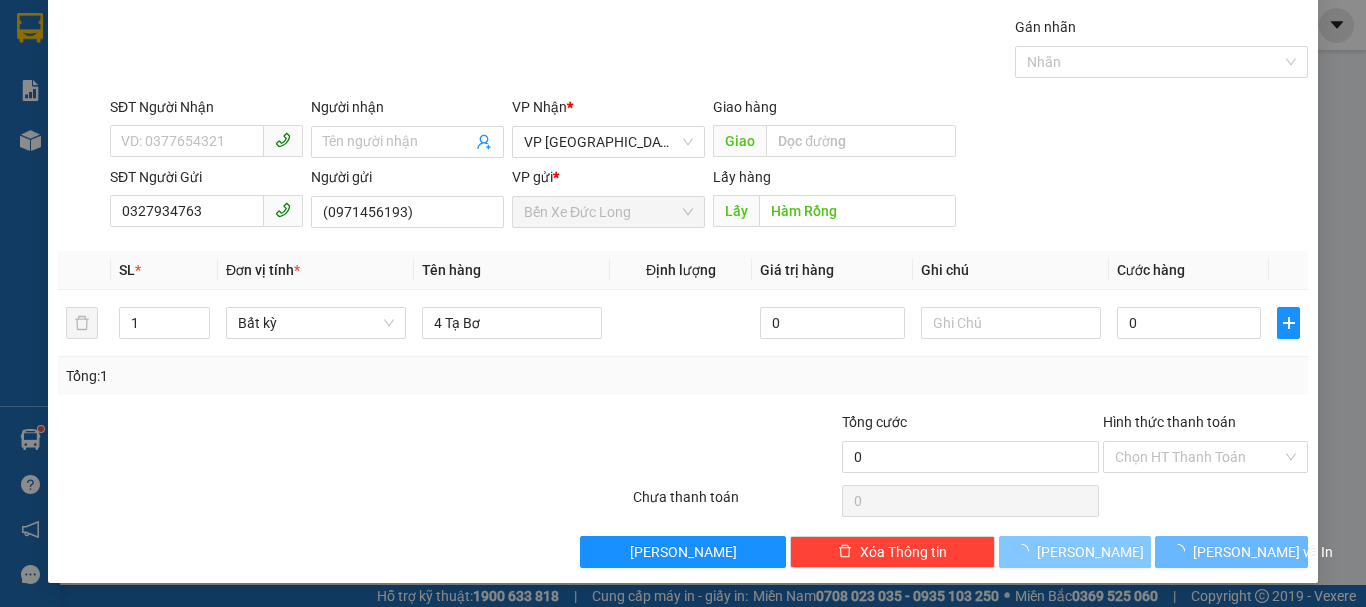 type 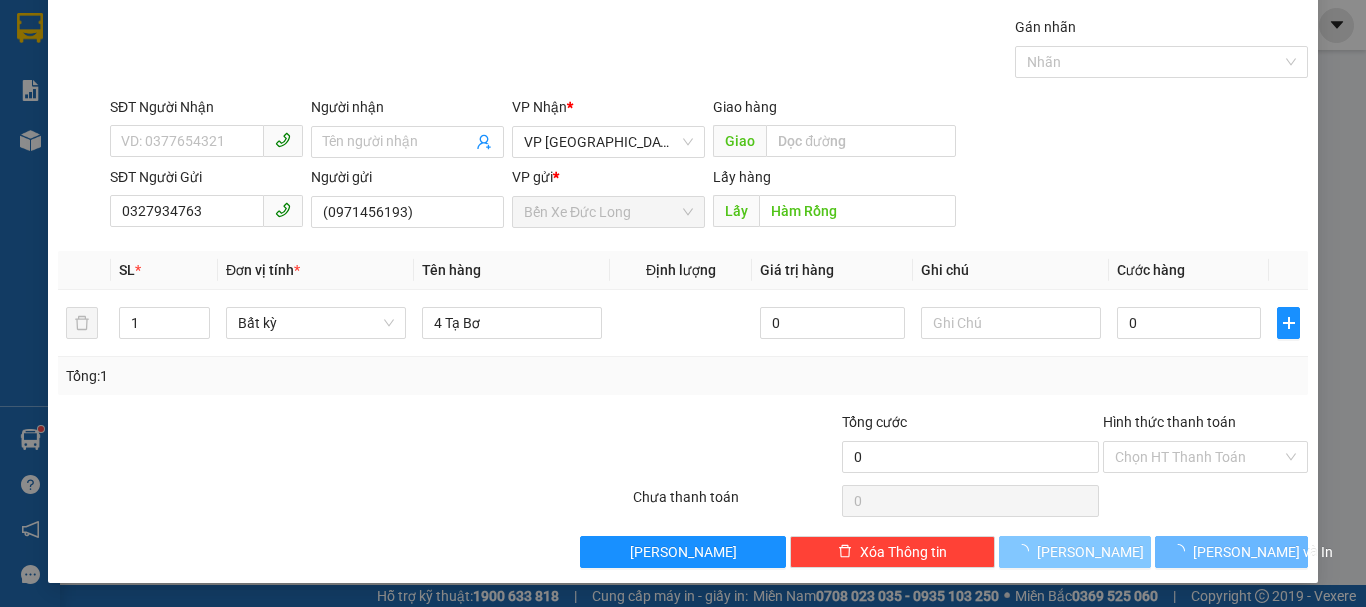 type 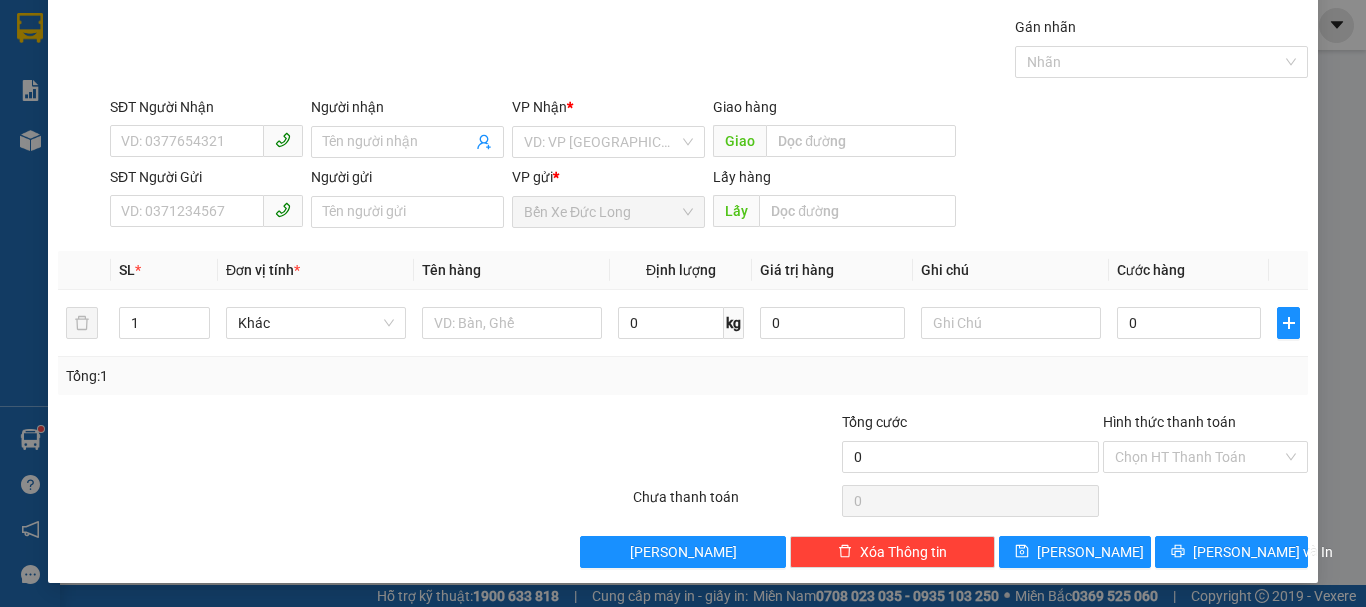 click on "TẠO ĐƠN HÀNG Yêu cầu xuất hóa đơn điện tử Transit Pickup Surcharge Ids Transit Deliver Surcharge Ids Transit Deliver Surcharge Transit Deliver Surcharge Gói vận chuyển  * Tiêu chuẩn Gán nhãn   Nhãn SĐT Người Nhận VD: 0377654321 Người nhận Tên người nhận VP Nhận  * VD: VP [GEOGRAPHIC_DATA] Giao hàng Giao SĐT Người Gửi VD: 0371234567 Người gửi Tên người gửi VP gửi  * Bến Xe Đức Long Lấy hàng Lấy SL  * Đơn vị tính  * Tên hàng  Định lượng Giá trị hàng Ghi chú Cước hàng                   1 Khác 0 kg 0 0 Tổng:  1 Tổng cước 0 Hình thức thanh toán Chọn HT Thanh Toán Số tiền thu trước 0 Chưa thanh toán 0 Chọn HT Thanh Toán Lưu nháp Xóa Thông tin [PERSON_NAME] và In" at bounding box center [683, 303] 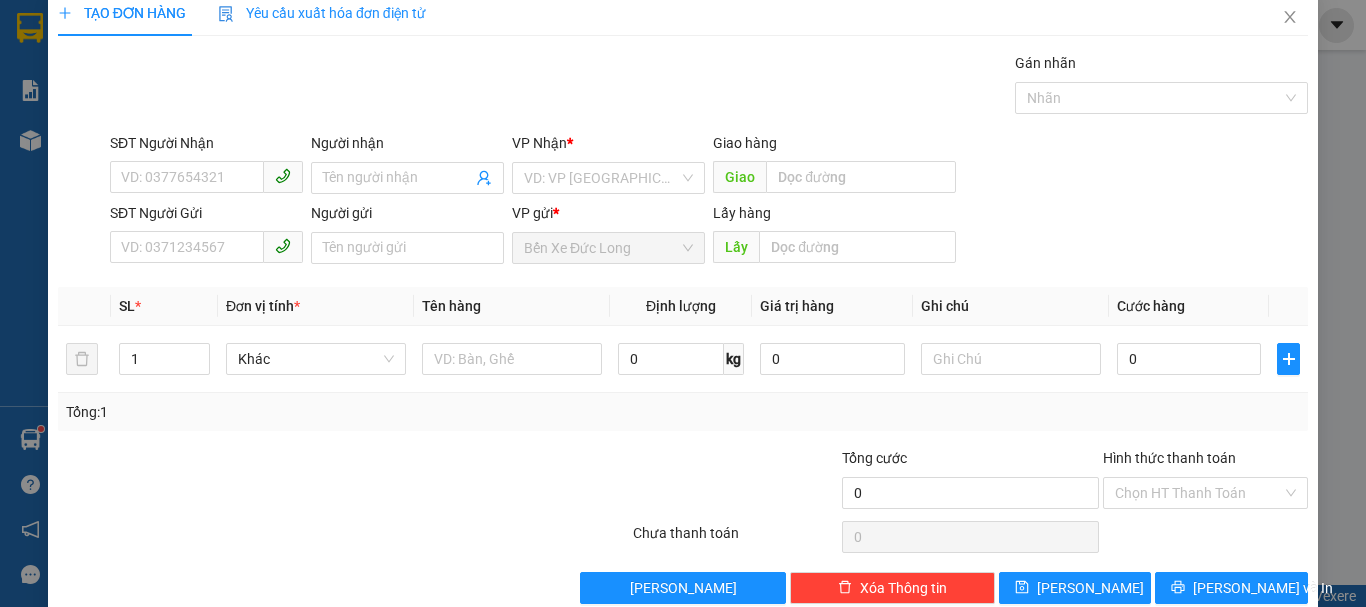 scroll, scrollTop: 0, scrollLeft: 0, axis: both 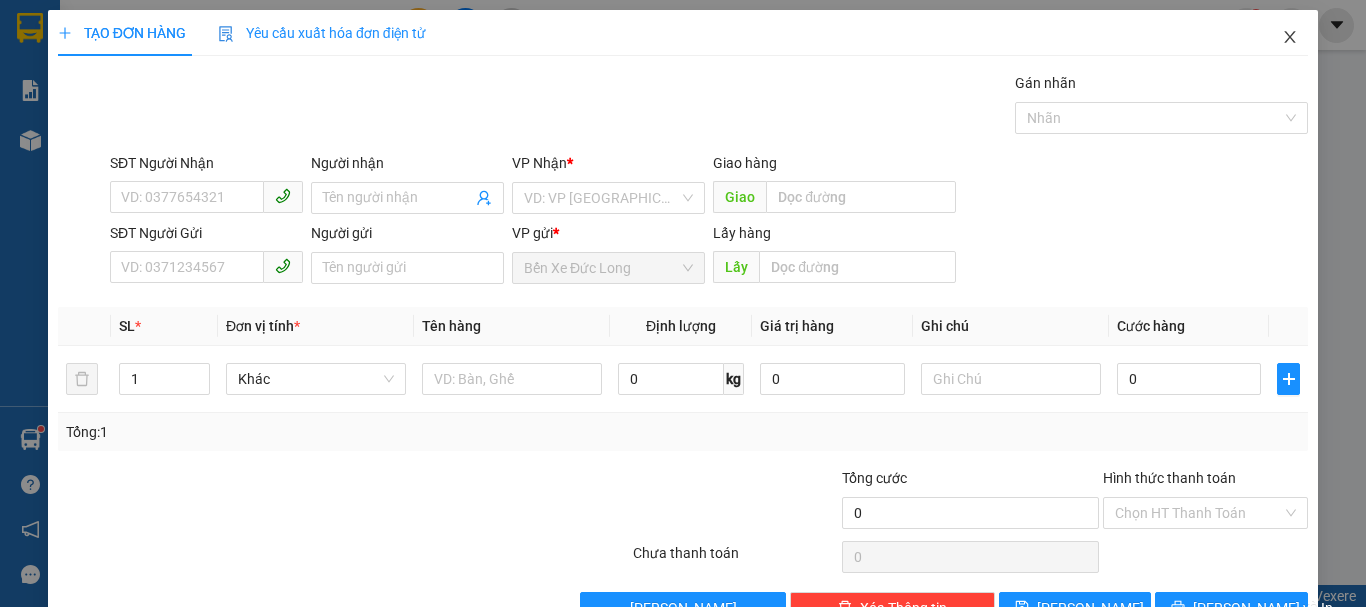 click 